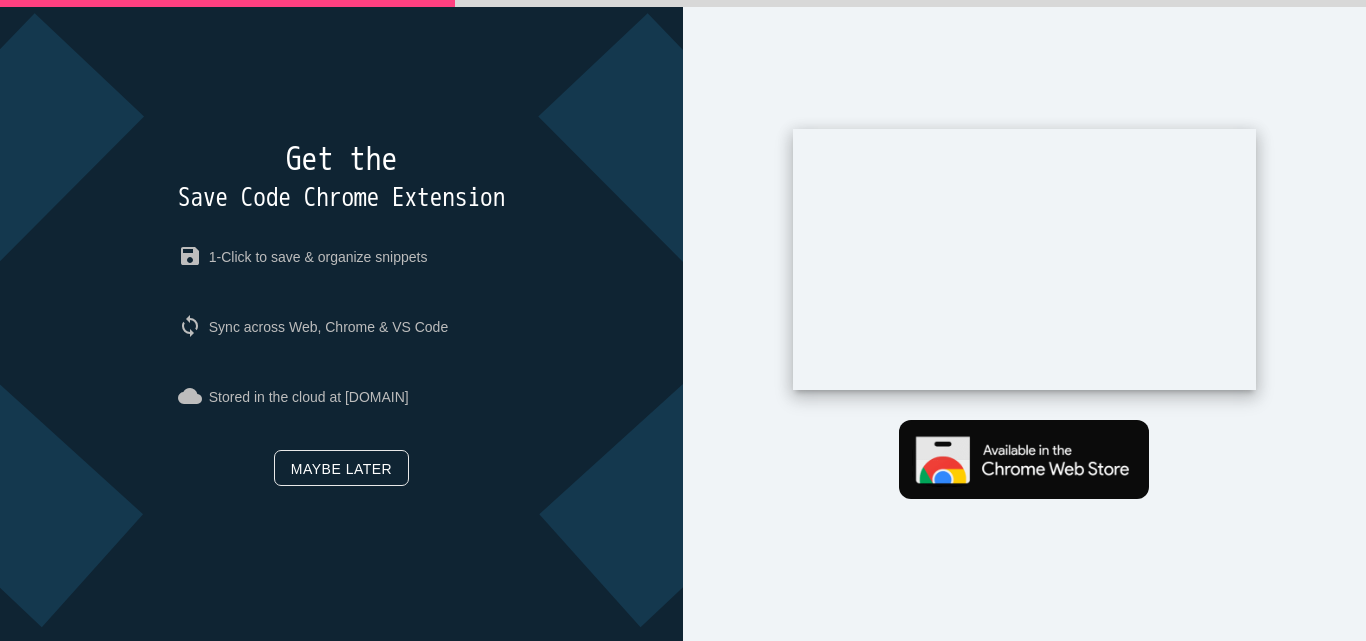 scroll, scrollTop: 0, scrollLeft: 0, axis: both 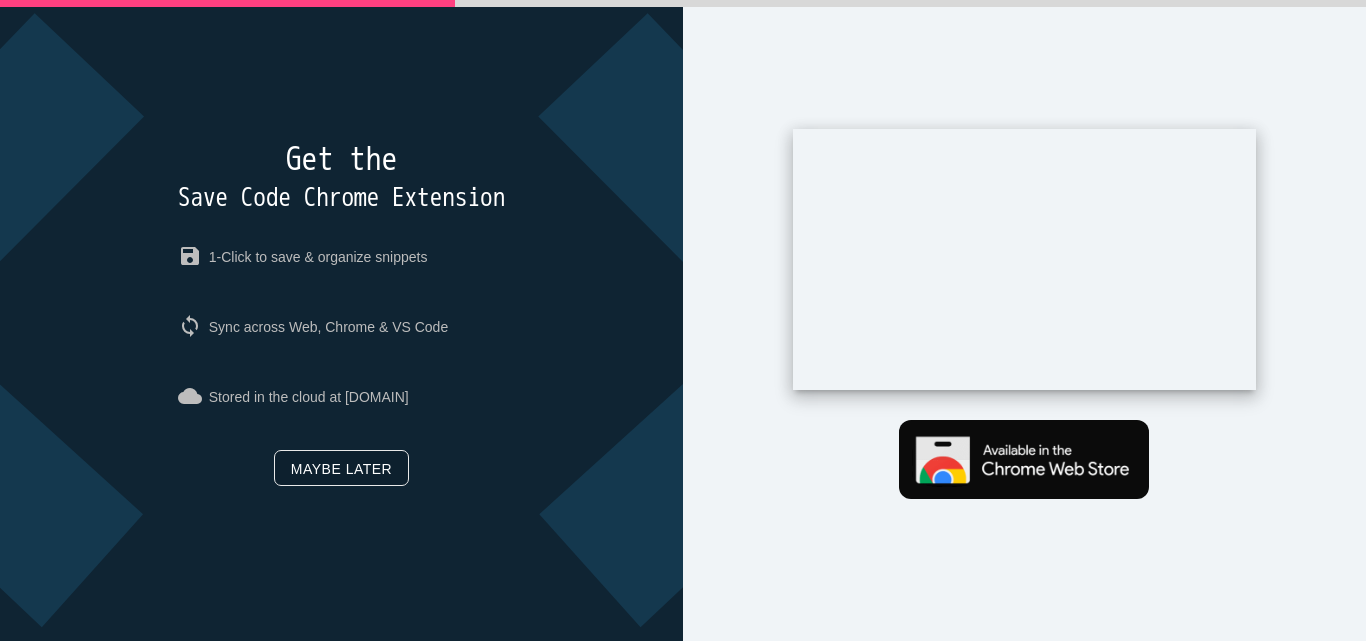 click on "Maybe later" at bounding box center [341, 468] 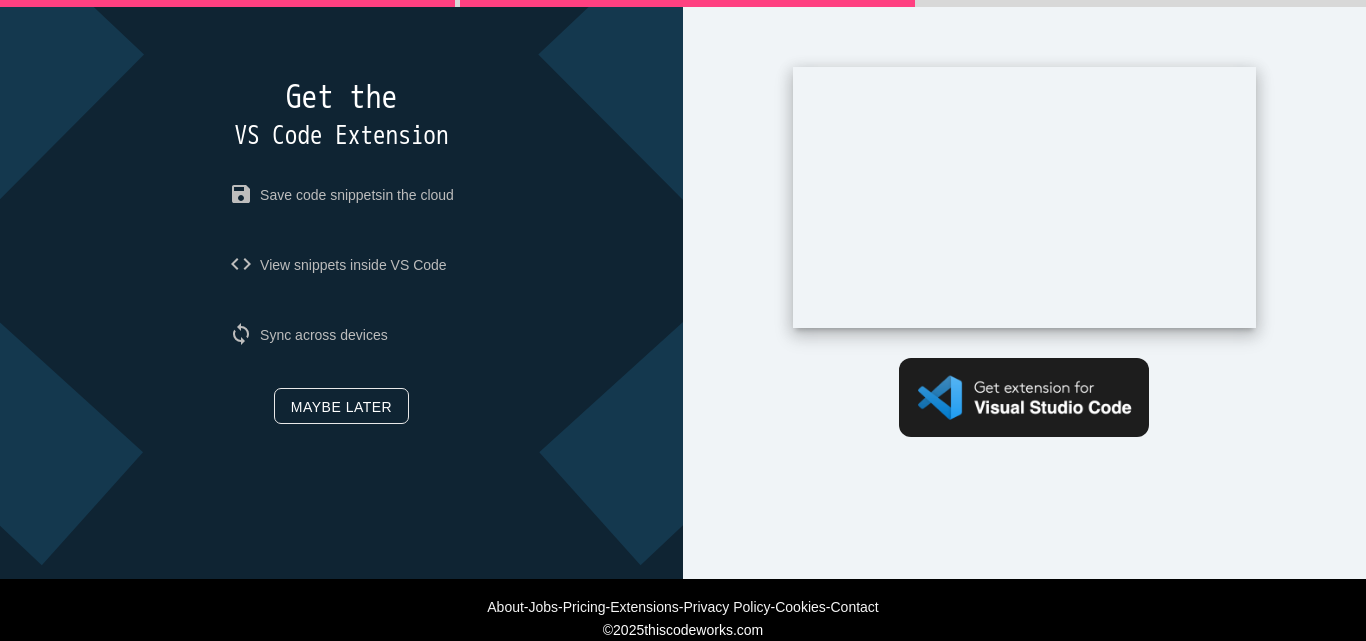 scroll, scrollTop: 95, scrollLeft: 0, axis: vertical 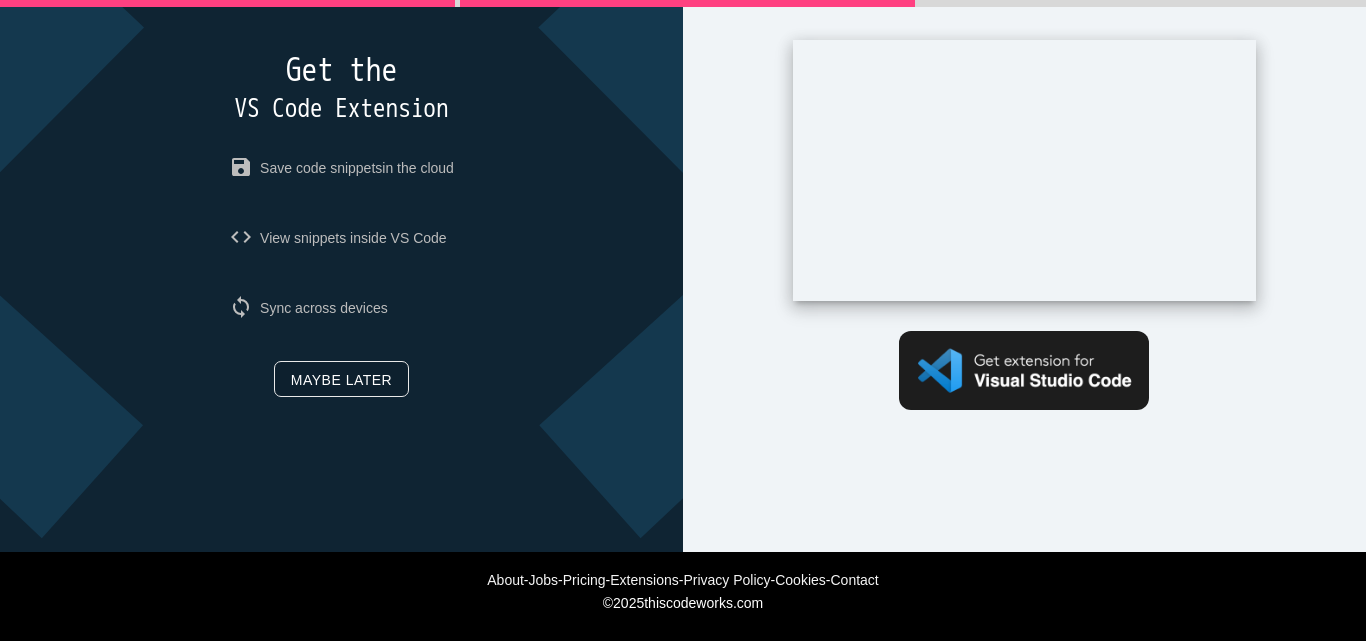 click on "Maybe later" at bounding box center [341, 379] 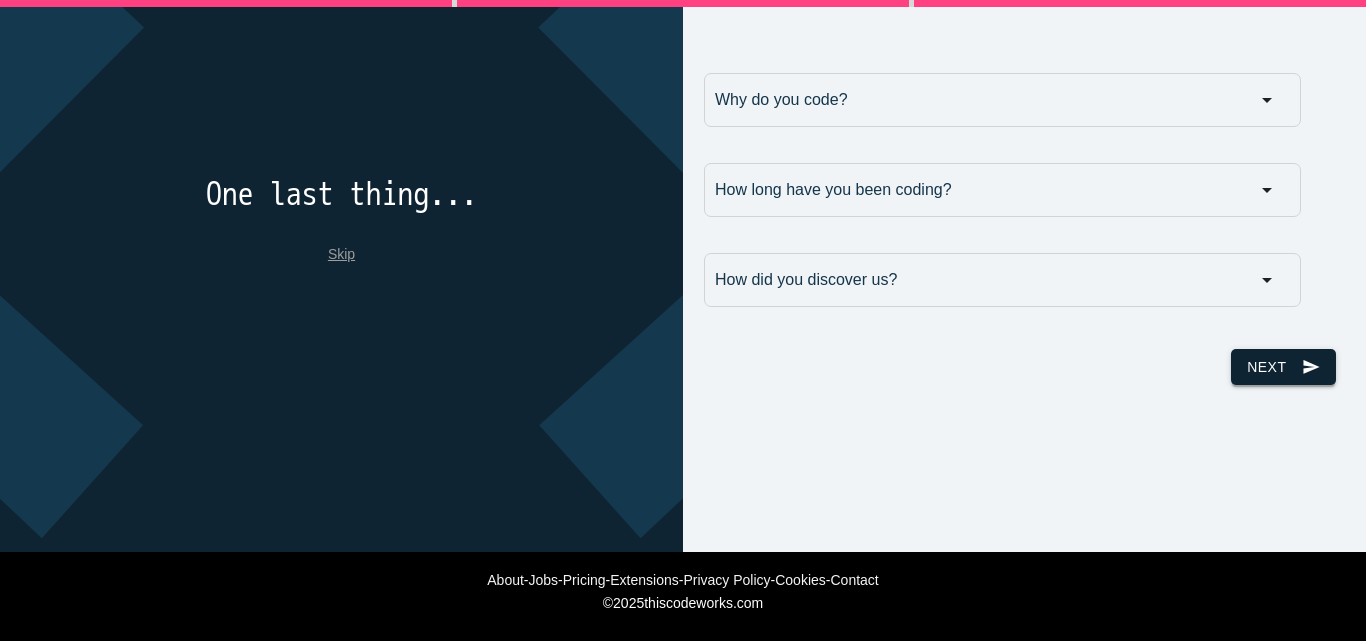 click on "Next send" at bounding box center [1283, 367] 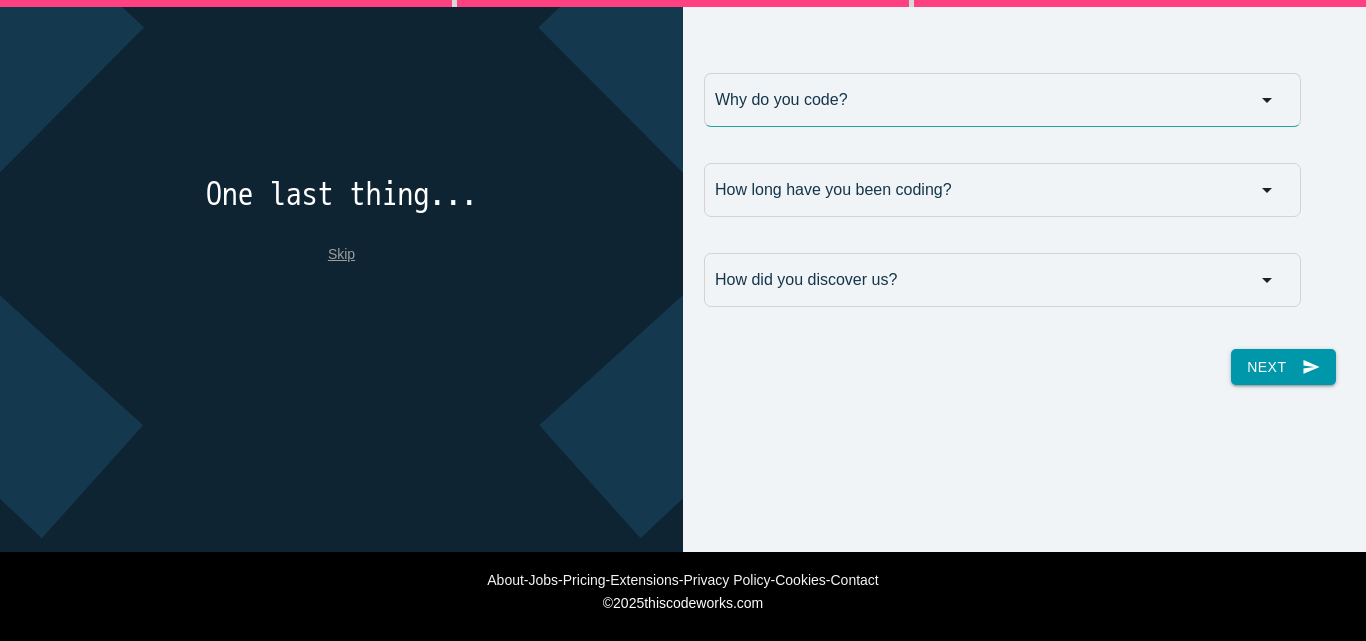click on "Why do you code?" at bounding box center (1002, 100) 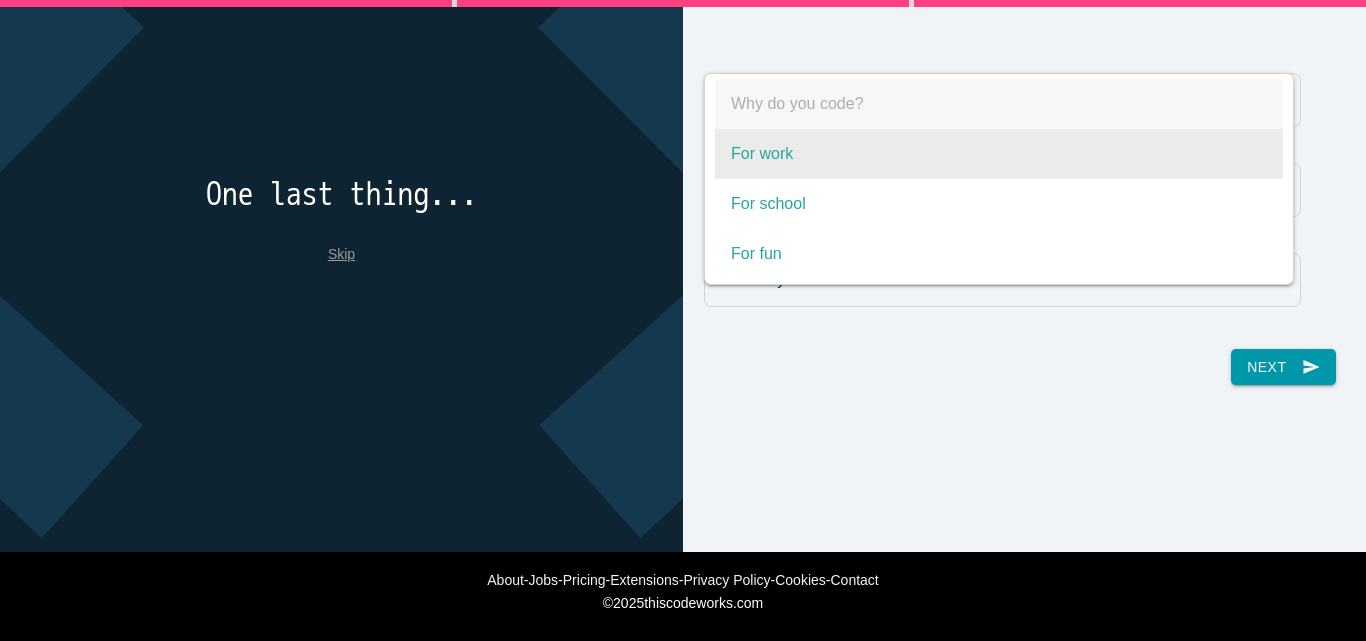 click on "For work" at bounding box center [999, 154] 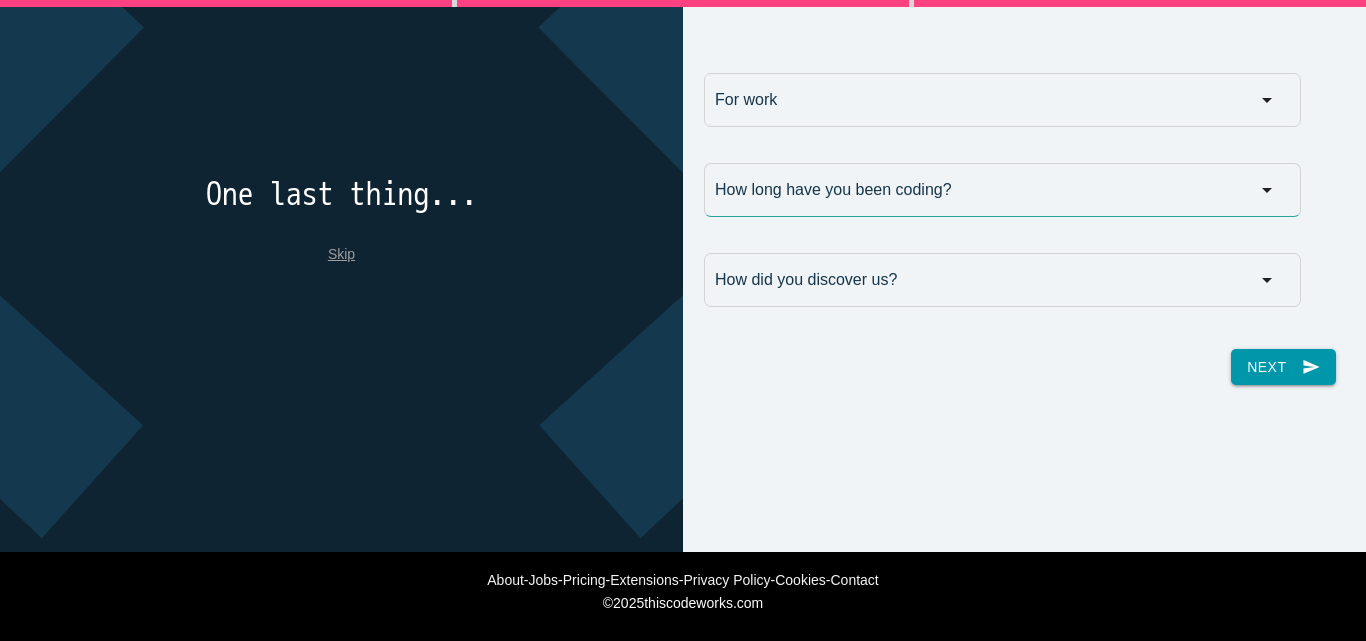 click on "How long have you been coding?" at bounding box center (1002, 190) 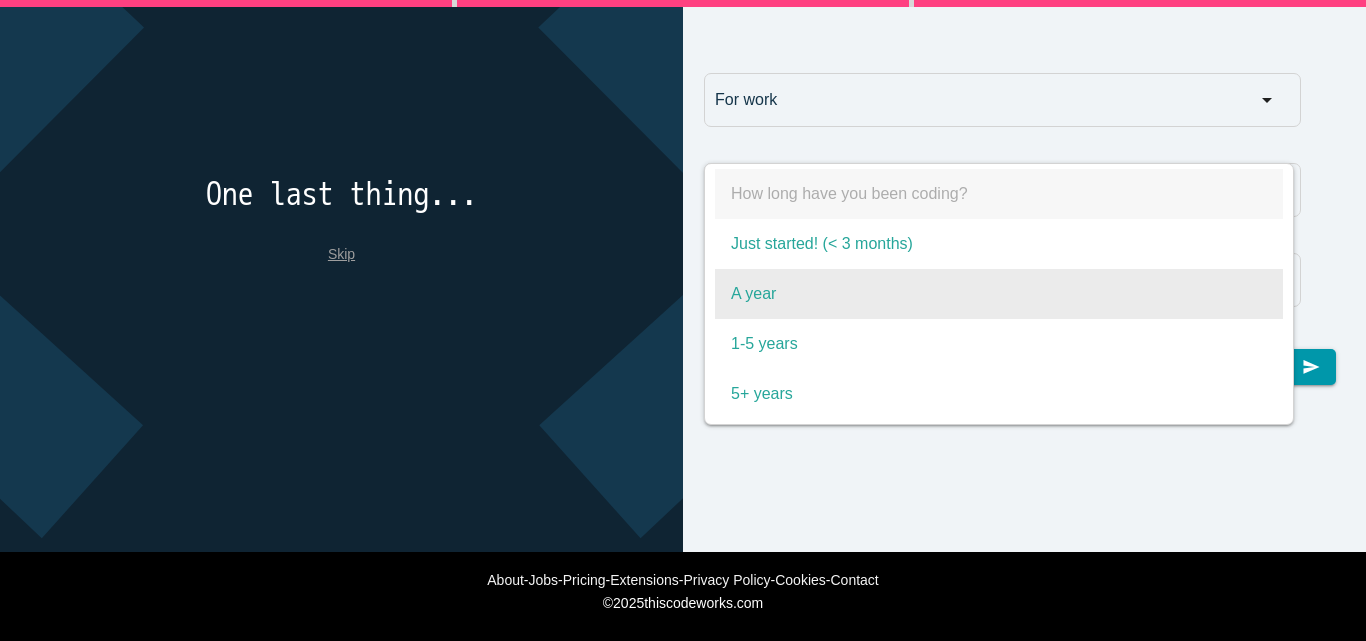 click on "A year" at bounding box center [999, 294] 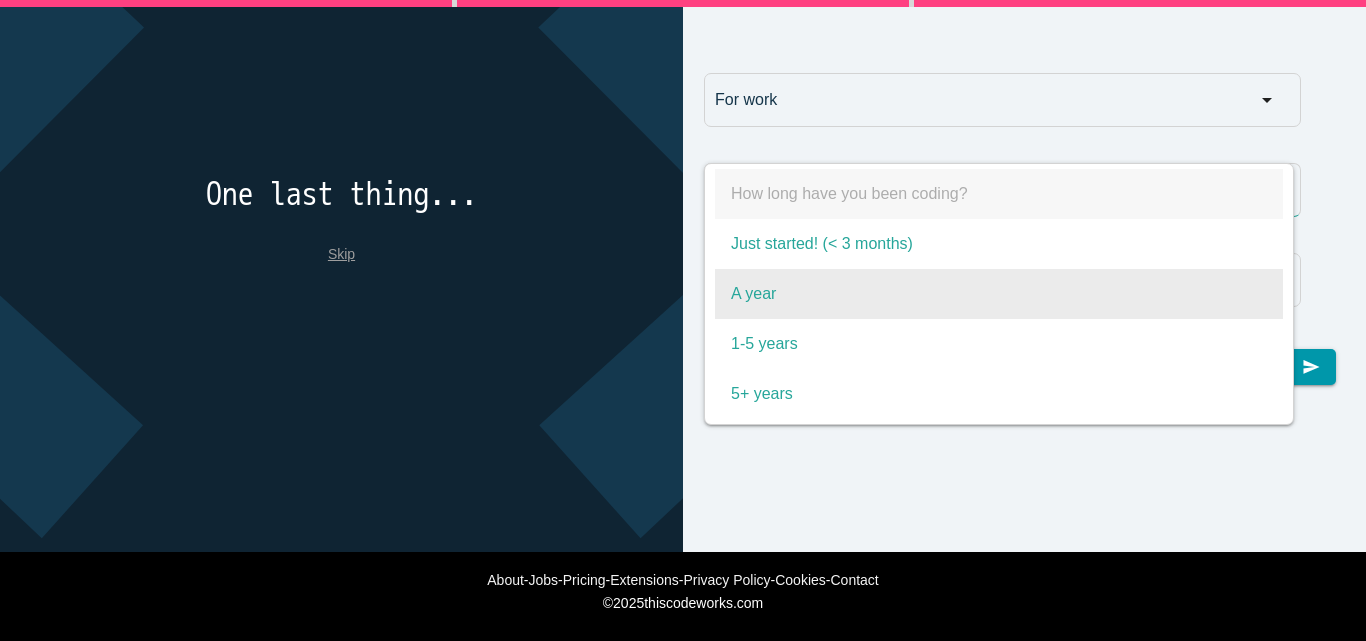 type on "A year" 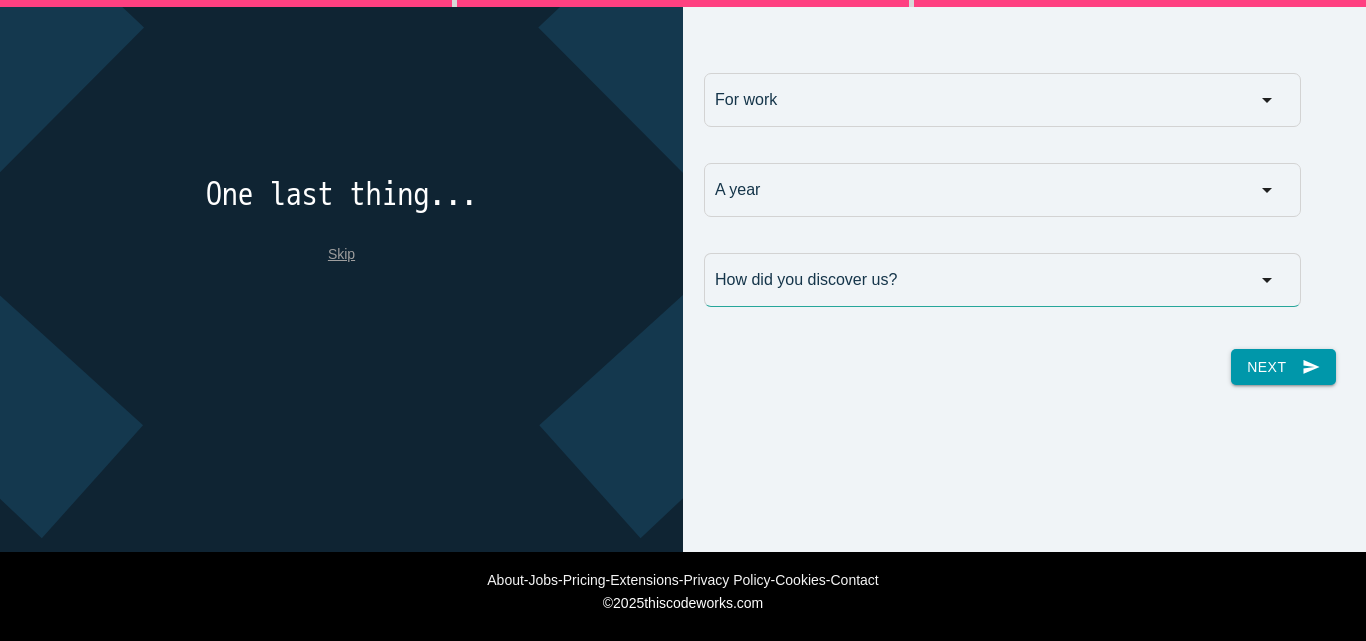 click on "How did you discover us?" at bounding box center [1002, 280] 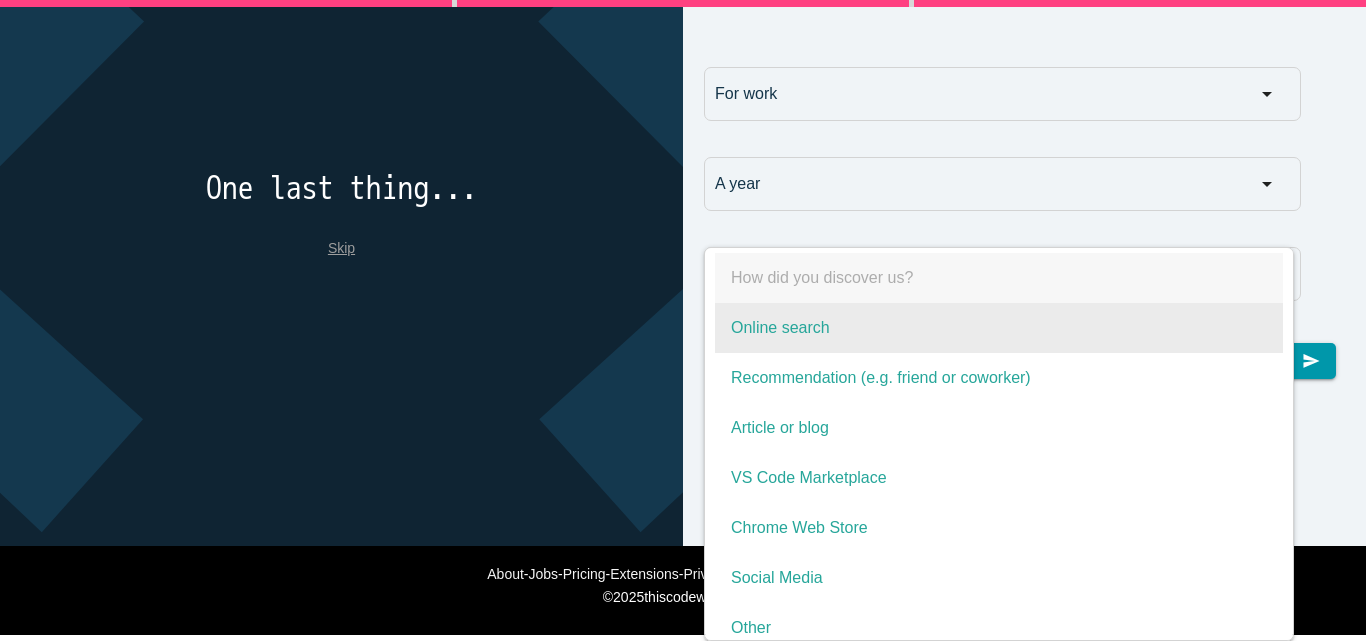 click on "Online search" at bounding box center (999, 328) 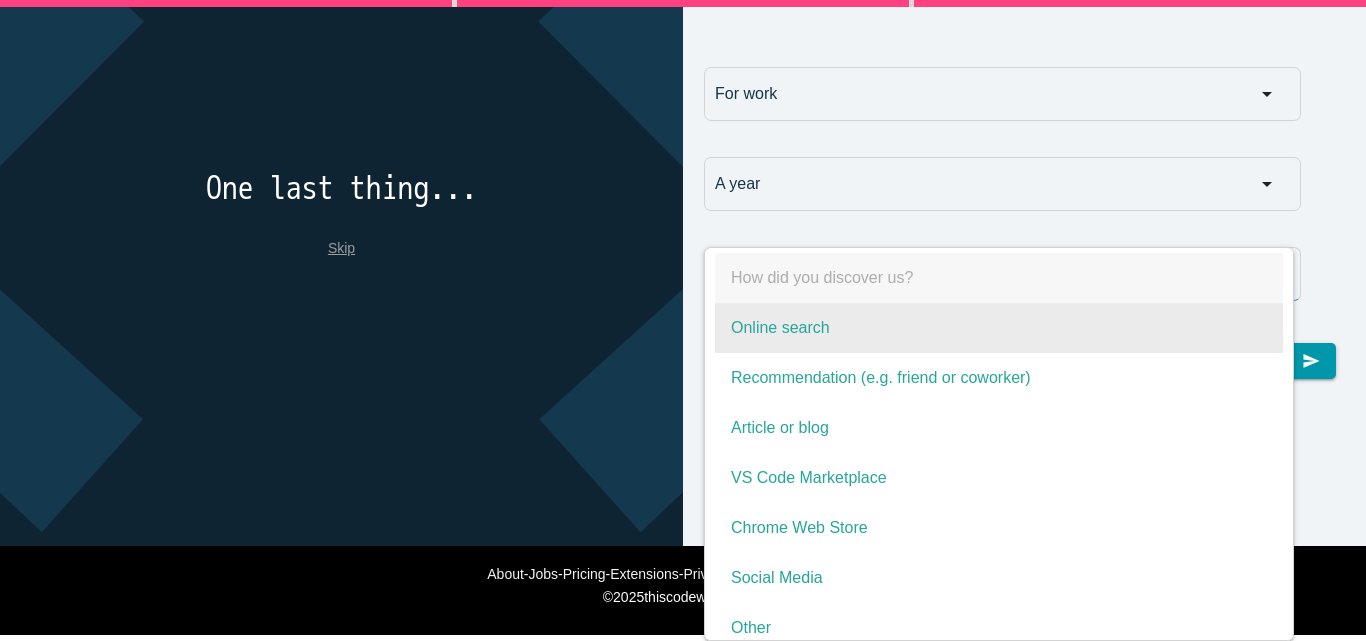 type on "Online search" 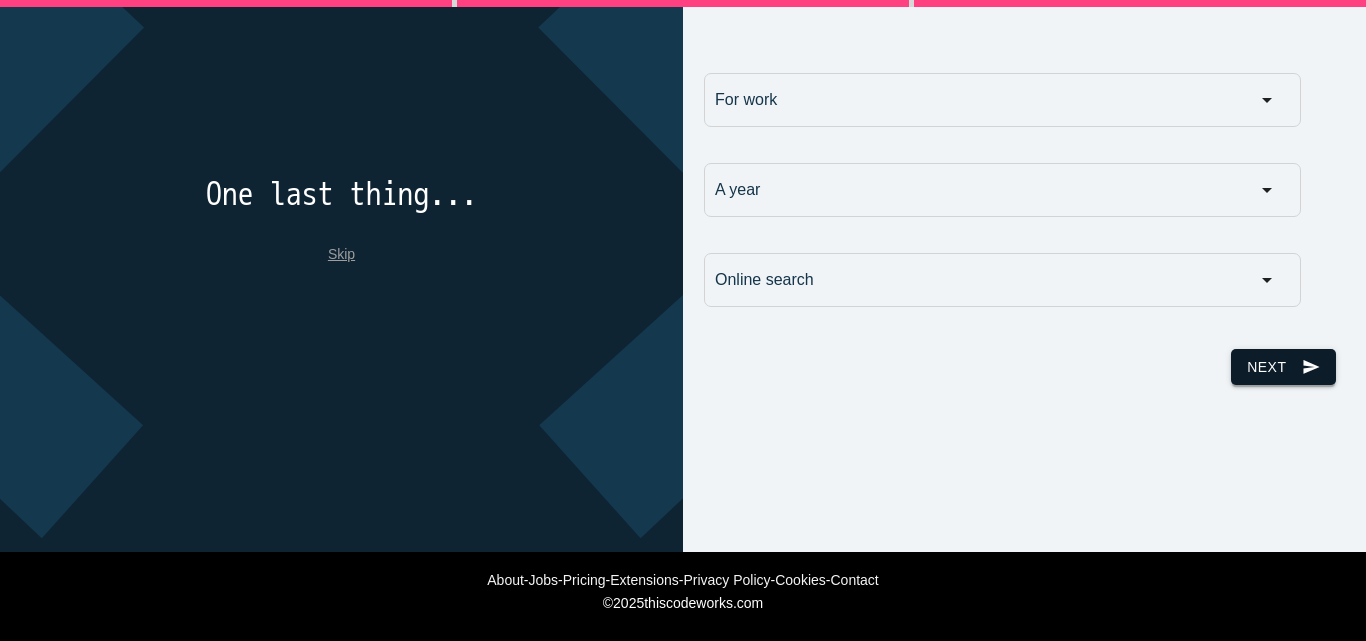 click on "Next send" at bounding box center [1283, 367] 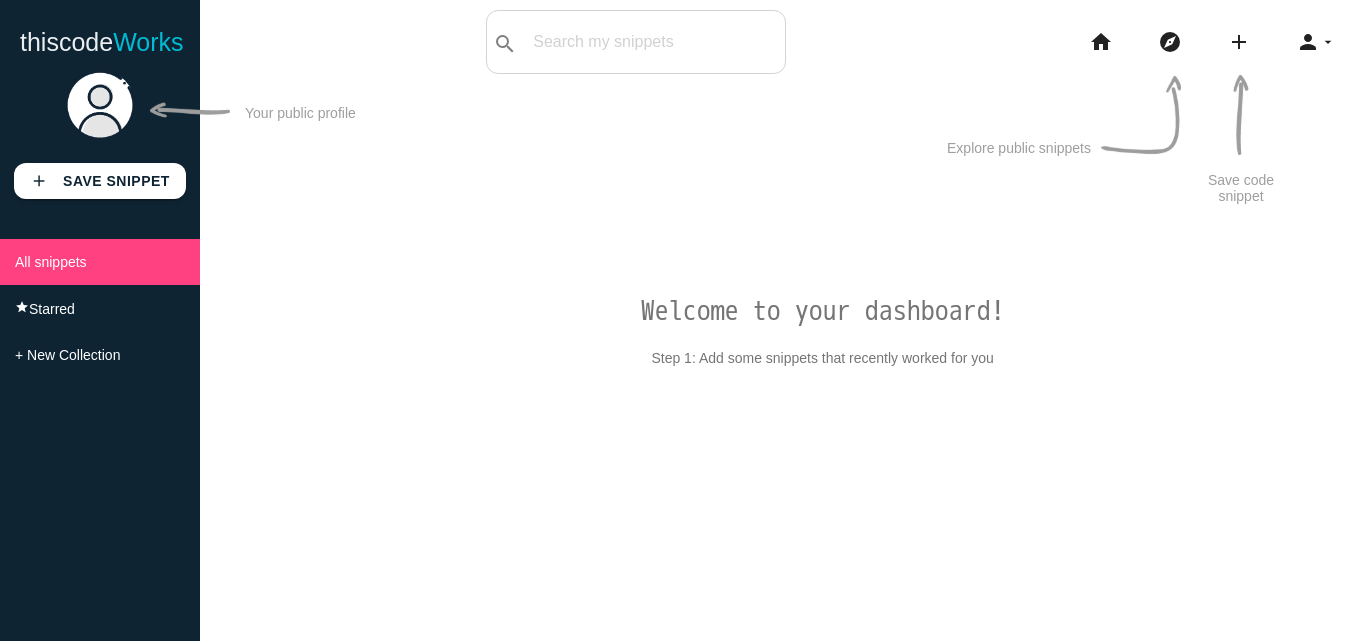 scroll, scrollTop: 0, scrollLeft: 0, axis: both 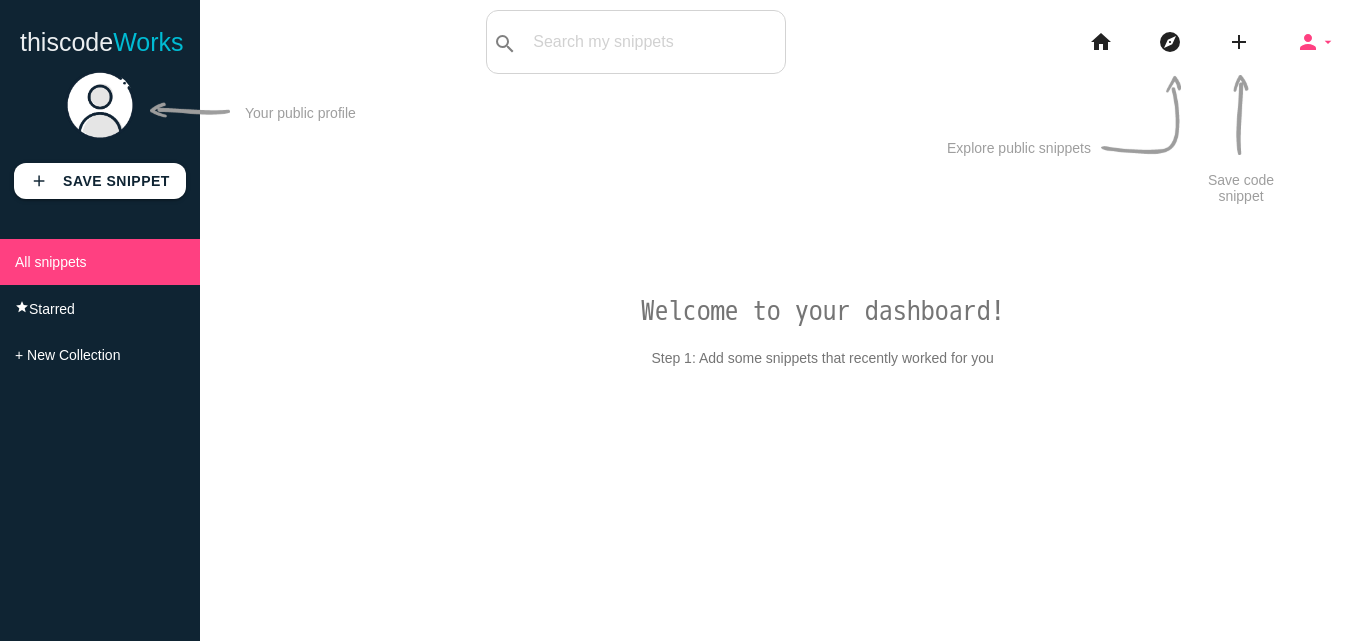 click on "arrow_drop_down" at bounding box center (1328, 42) 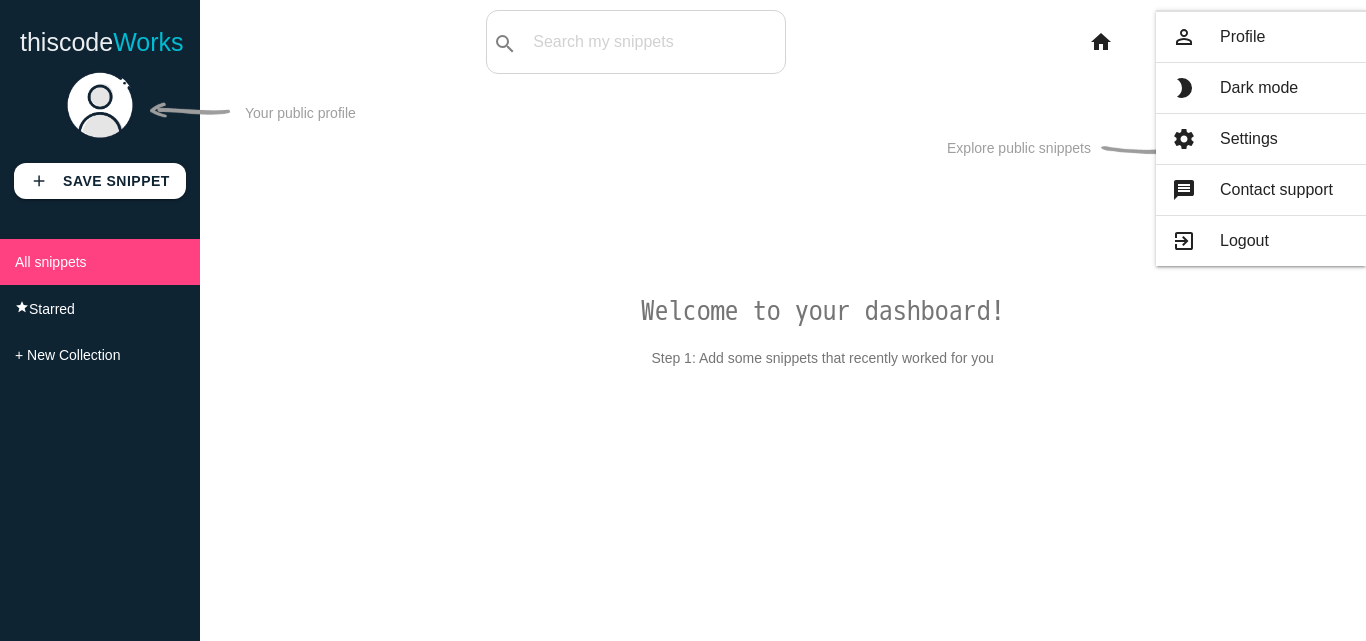 click on "Welcome to your dashboard!
Step 1: Add some snippets that recently worked for you
Save code  snippet
Explore public snippets
Your public profile
code Save snippet with Chrome Extension
Save snippet
Go to Stack Overflow  (or any
other site with code) & find a code snippet
OR" at bounding box center [783, 384] 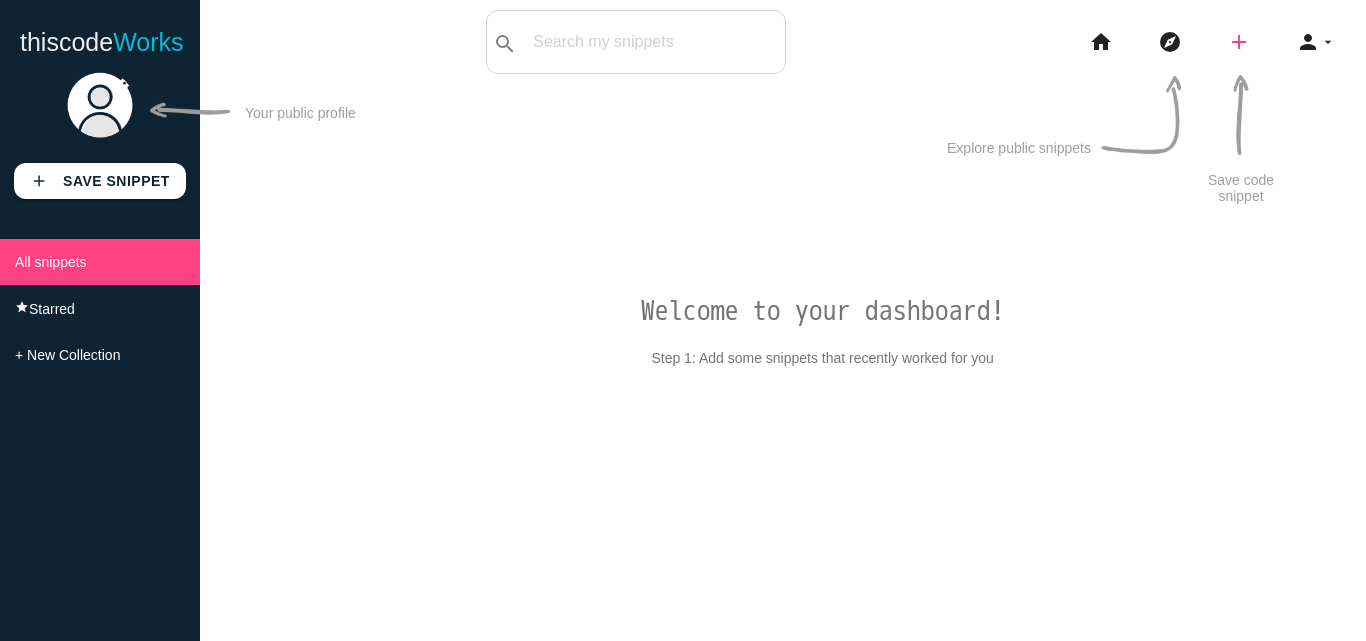 click on "add" at bounding box center [1239, 42] 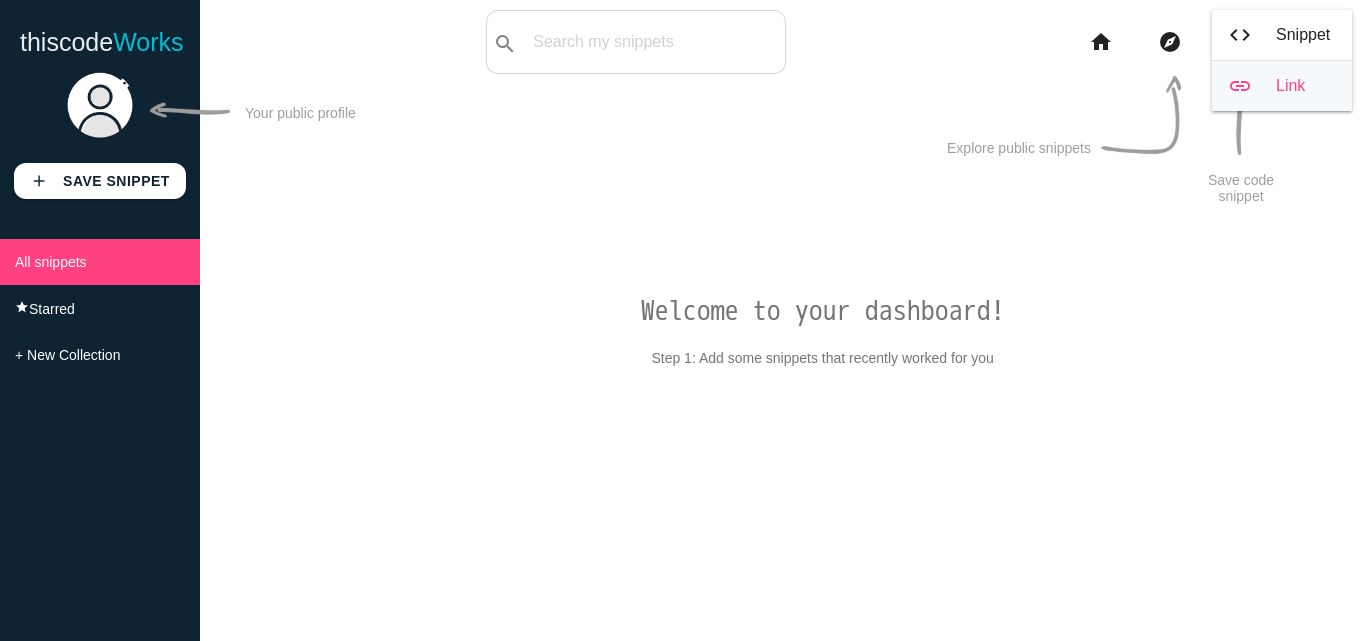 click on "link Link" at bounding box center (1282, 86) 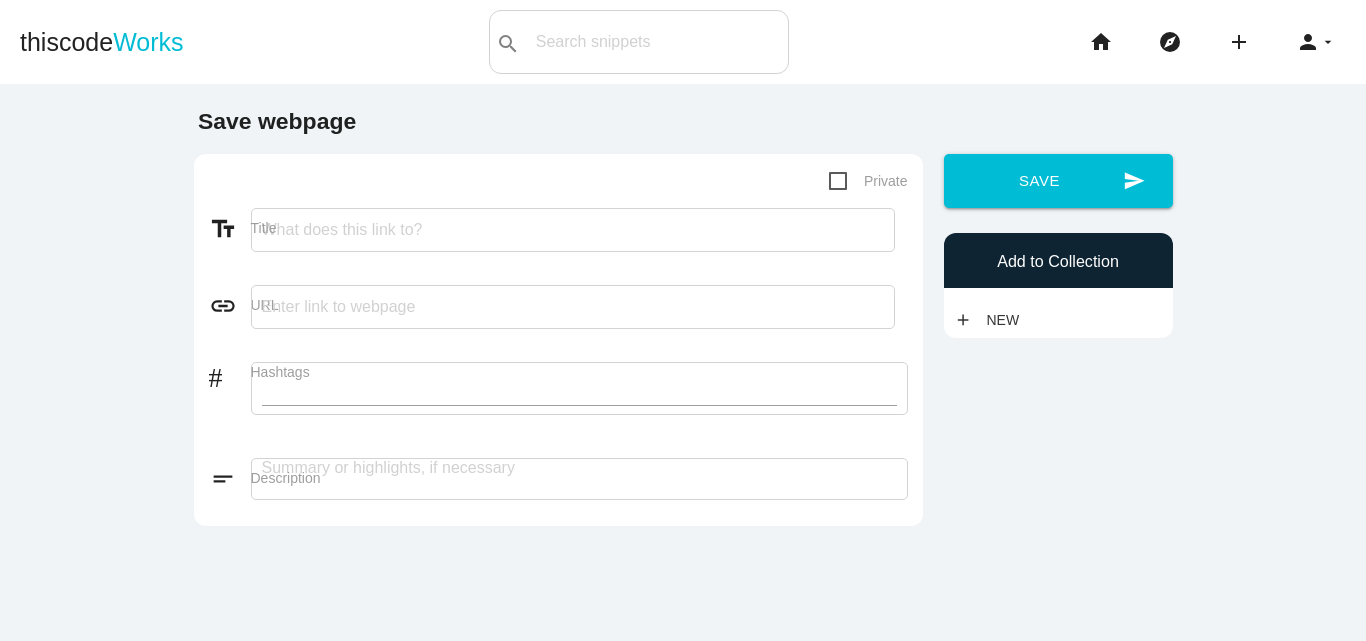 scroll, scrollTop: 0, scrollLeft: 0, axis: both 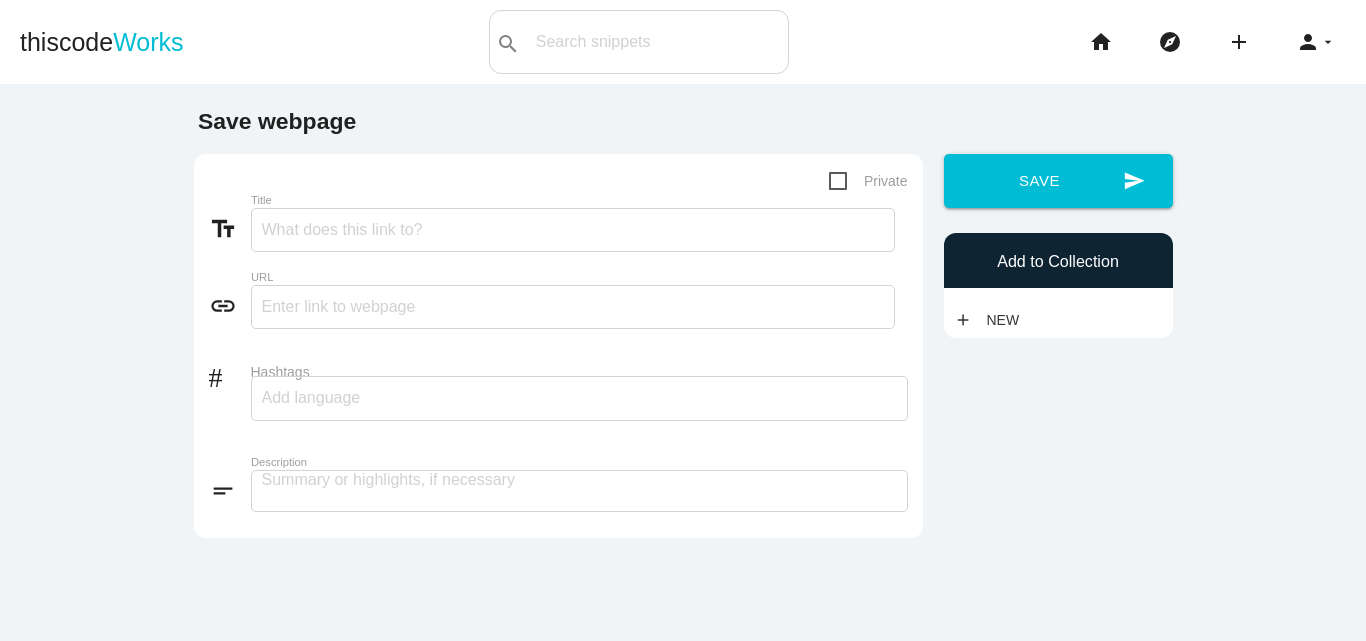 click on "Title" at bounding box center [514, 200] 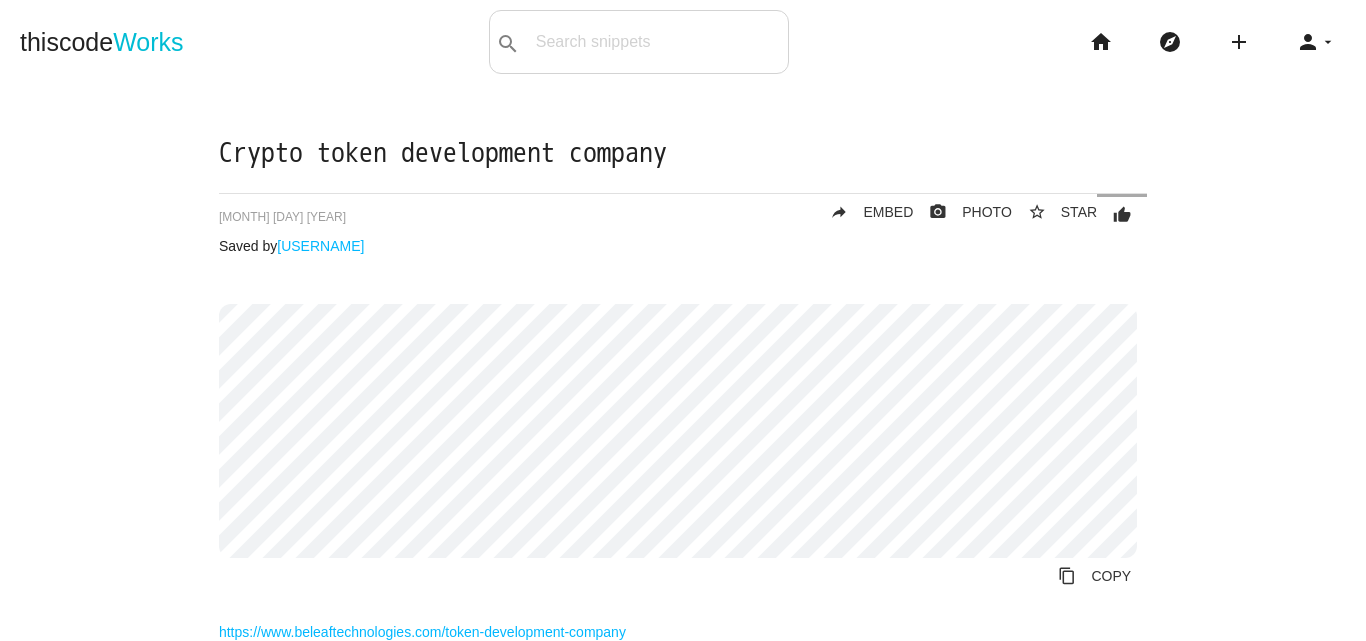scroll, scrollTop: 0, scrollLeft: 0, axis: both 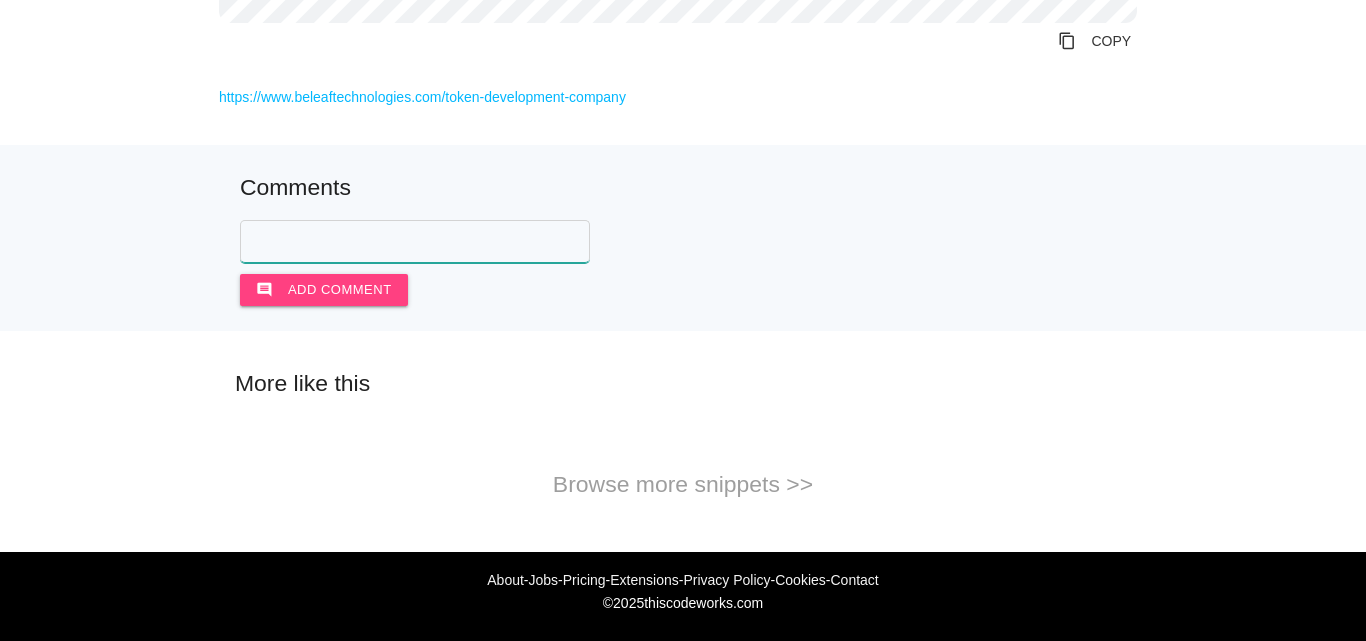 click at bounding box center (415, 241) 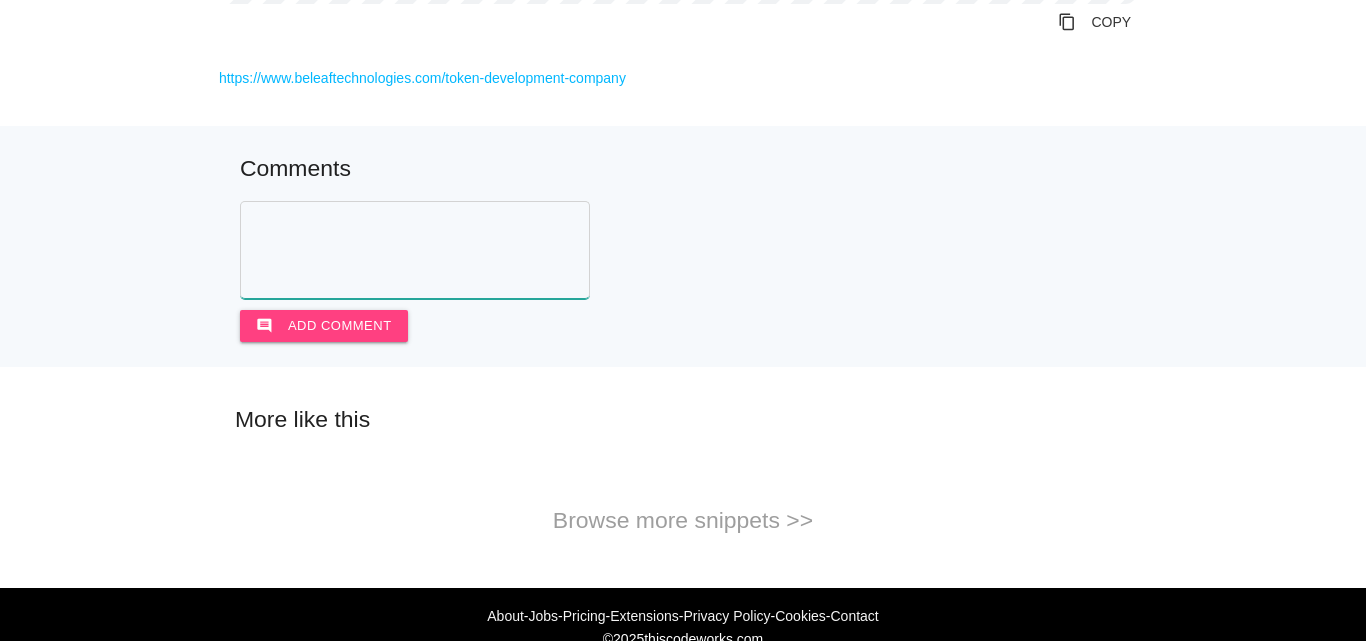 paste on "https://www.b2bcert.com/iso-27001-certification-in-bangalore/" 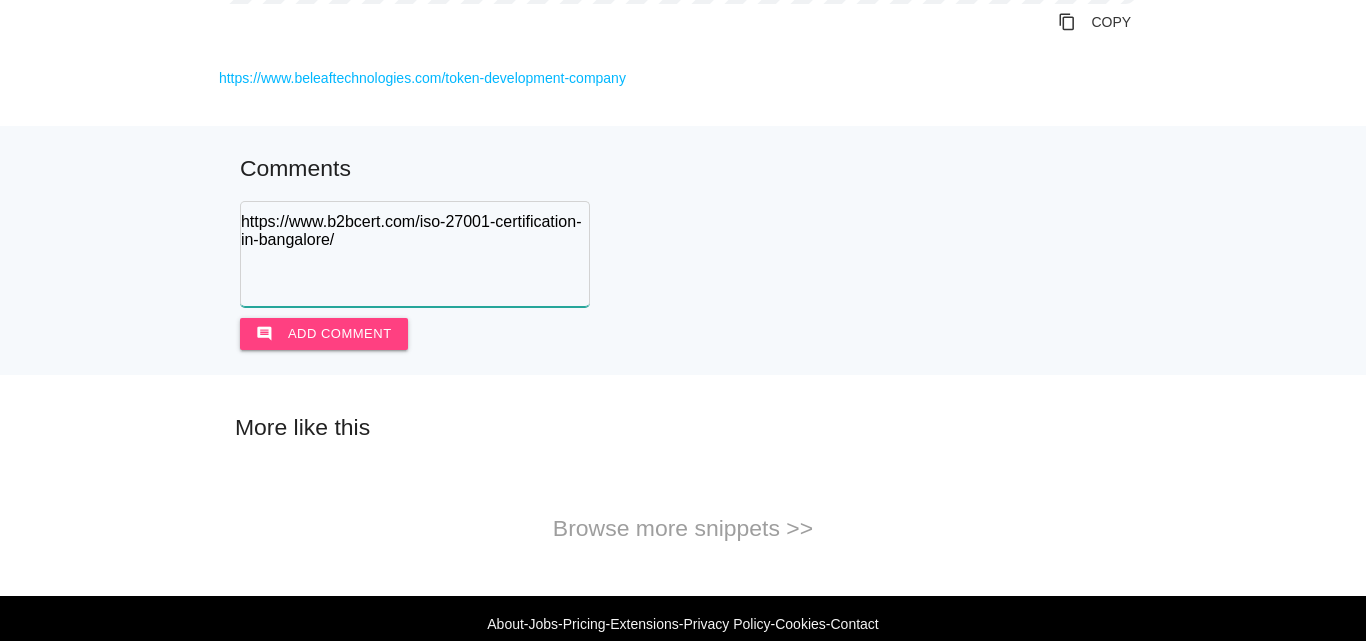 paste on "https://www.b2bcert.com/soc-1-certification-in-texas/" 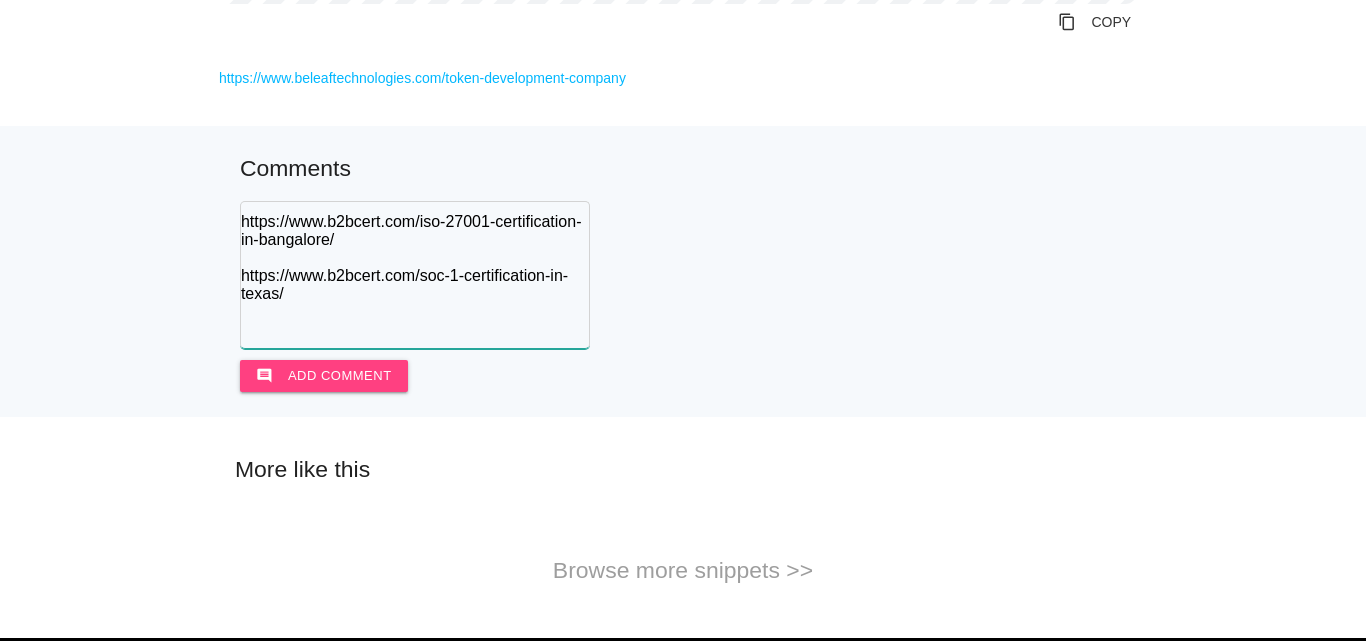 scroll, scrollTop: 2, scrollLeft: 0, axis: vertical 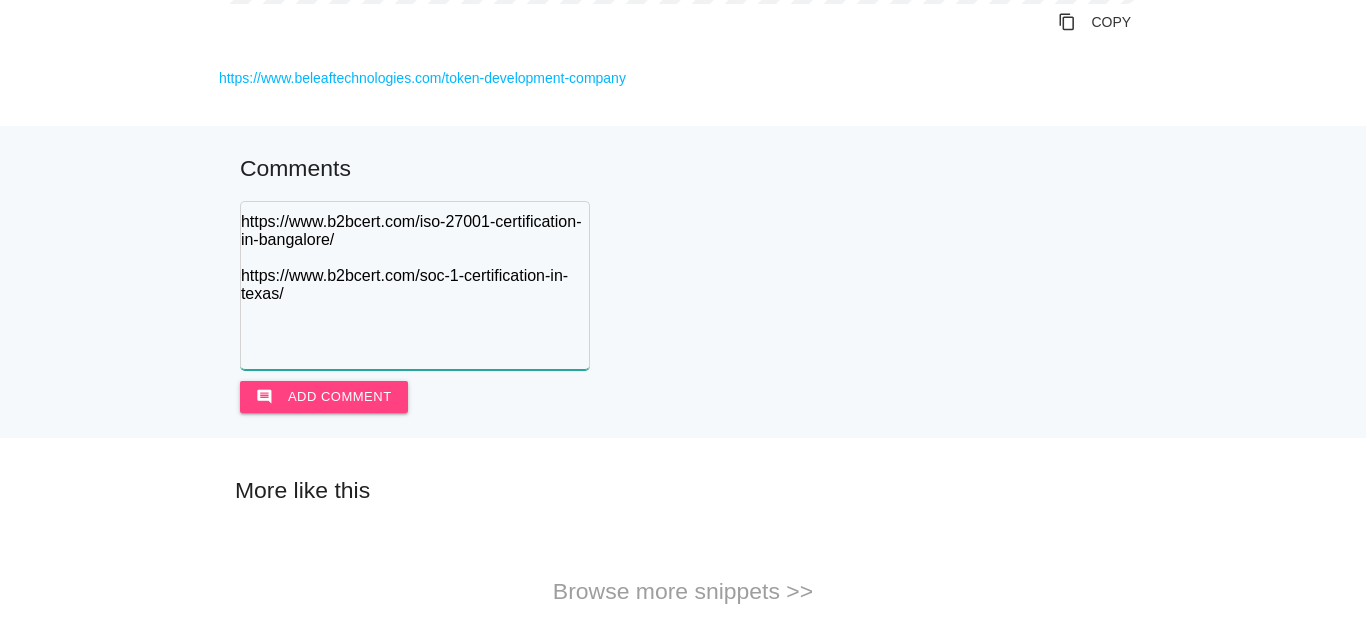 paste on "https://www.b2bcert.com/soc-2-certification-in-texas/" 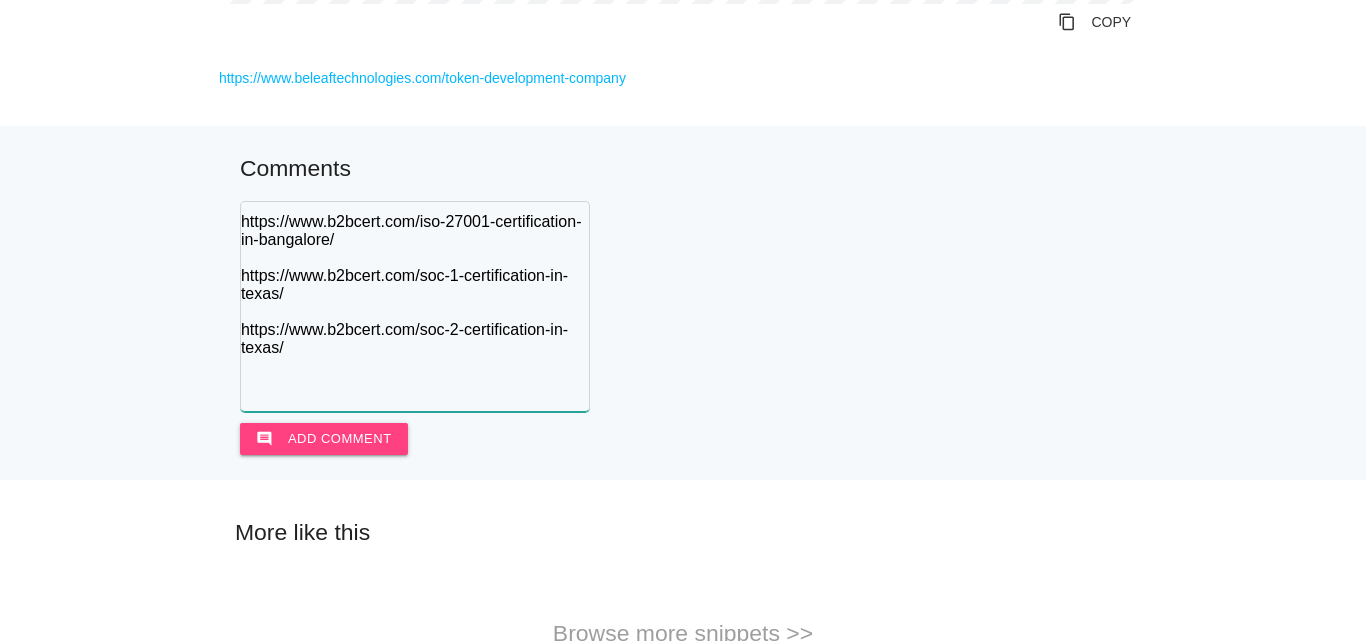 scroll, scrollTop: 2, scrollLeft: 0, axis: vertical 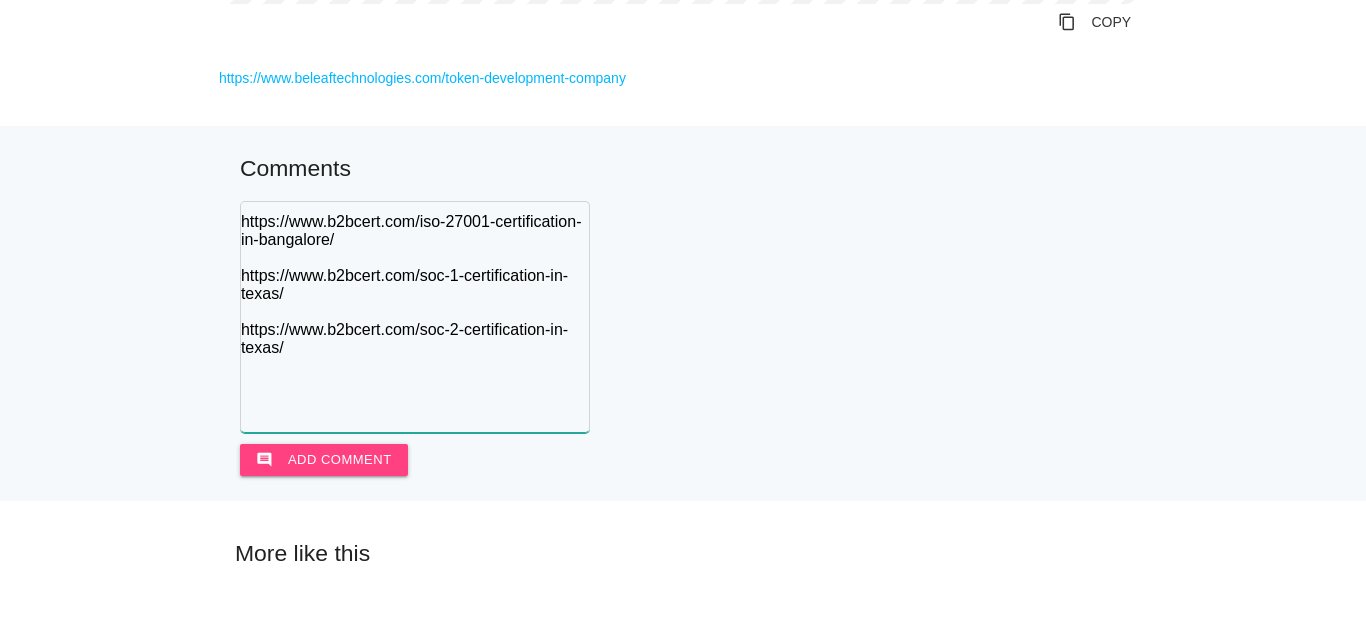 paste on "https://www.b2bcert.com/iso-27001-certification-in-texas/" 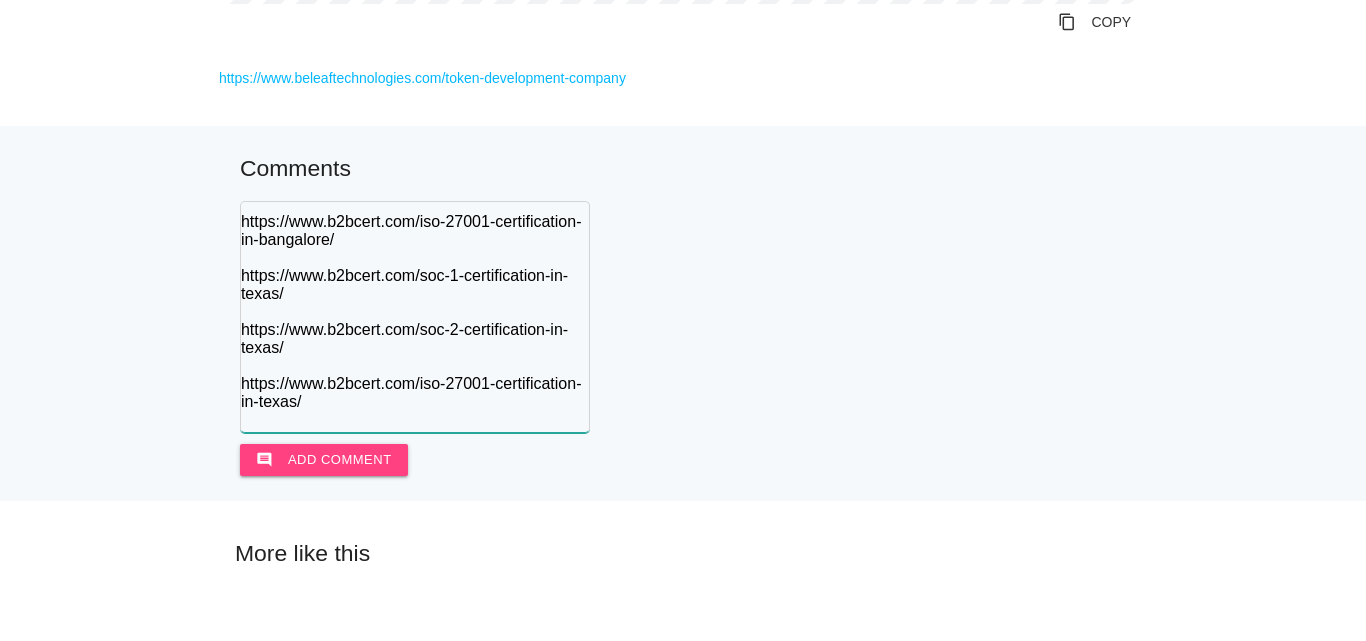 scroll, scrollTop: 2, scrollLeft: 0, axis: vertical 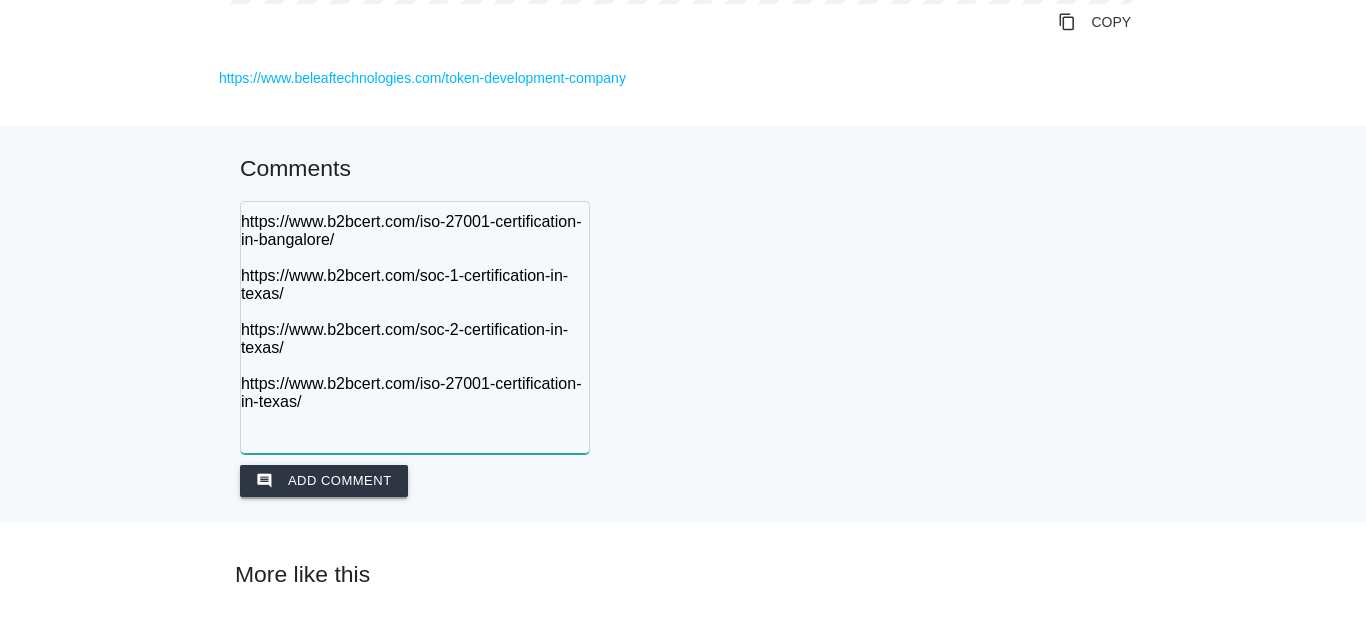 type on "https://www.b2bcert.com/iso-27001-certification-in-bangalore/
https://www.b2bcert.com/soc-1-certification-in-texas/
https://www.b2bcert.com/soc-2-certification-in-texas/
https://www.b2bcert.com/iso-27001-certification-in-texas/" 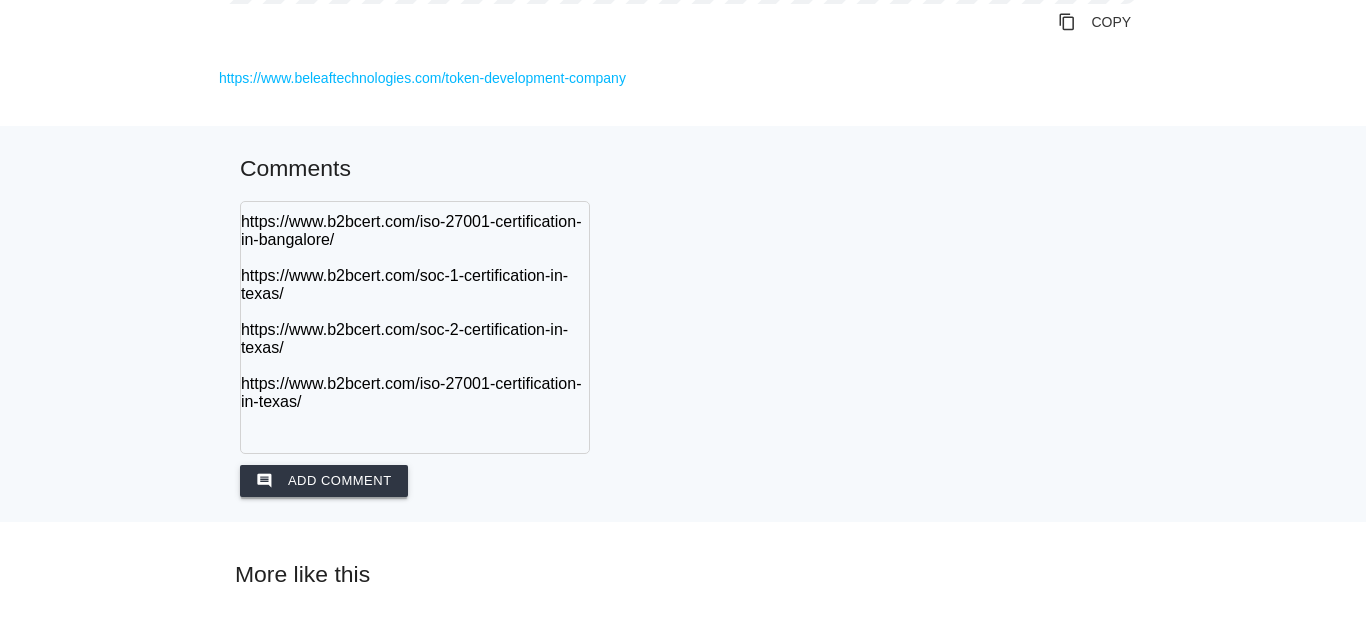click on "comment Add
comment" at bounding box center [324, 481] 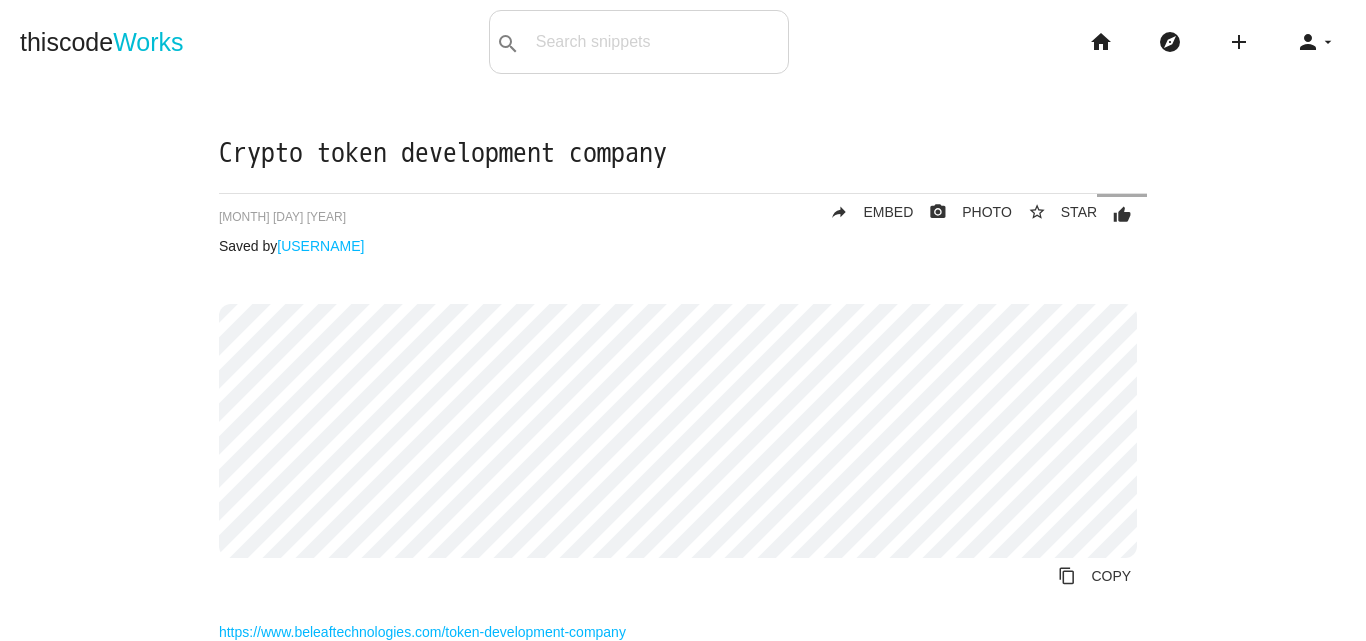 scroll, scrollTop: 0, scrollLeft: 0, axis: both 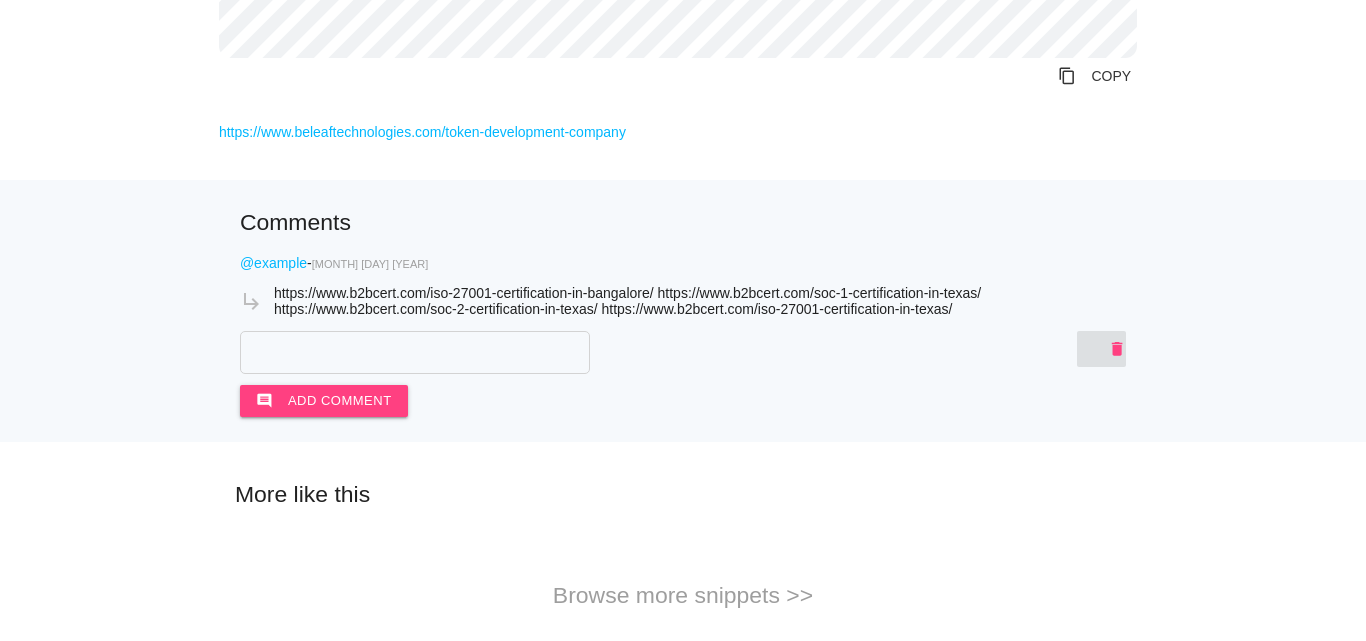 click on "delete" at bounding box center [1117, 349] 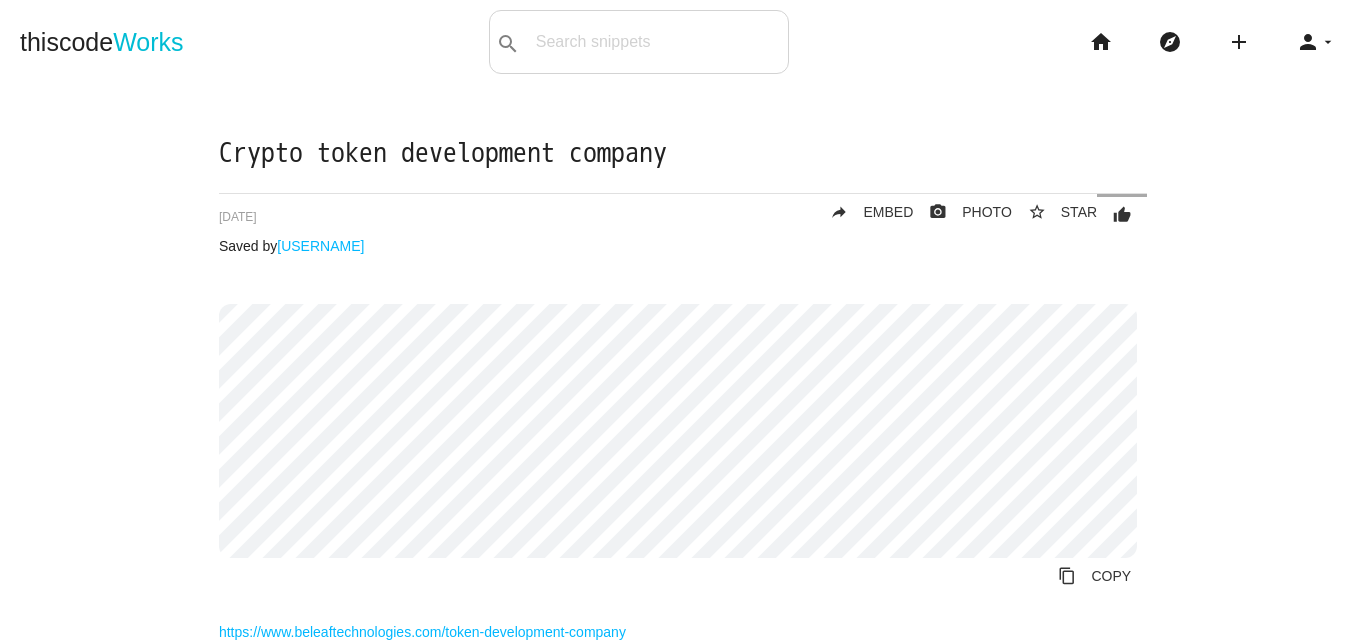 scroll, scrollTop: 0, scrollLeft: 0, axis: both 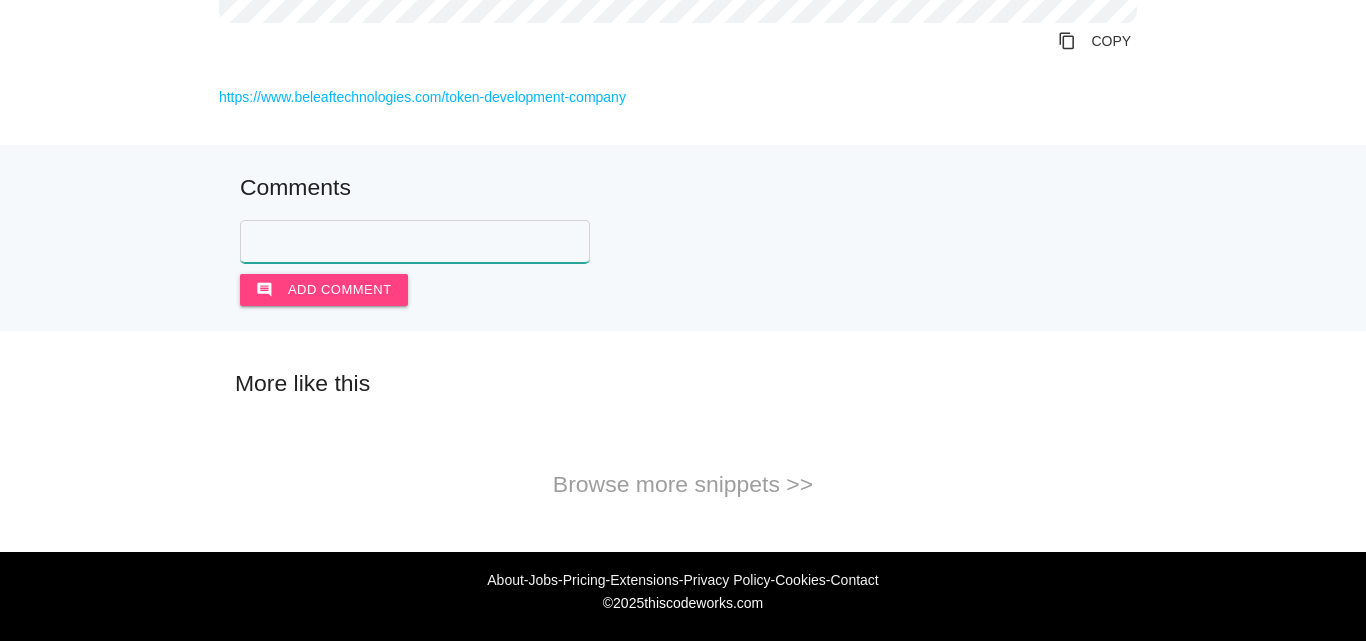 click at bounding box center (415, 241) 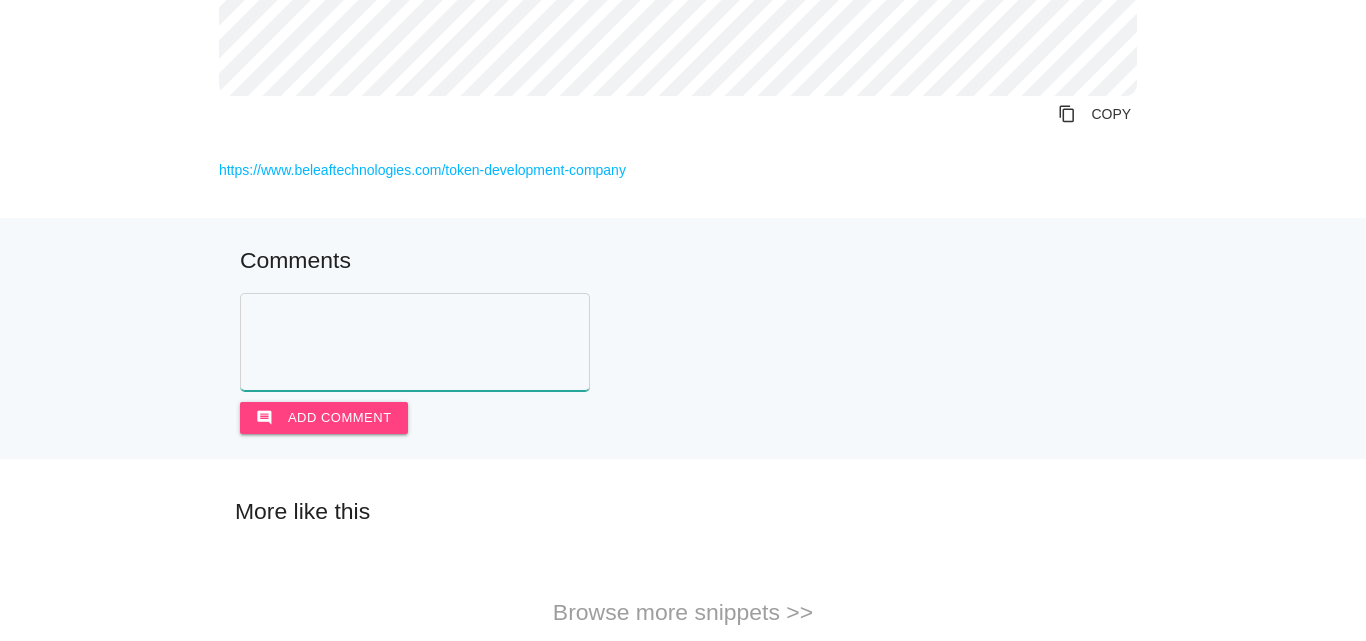 scroll, scrollTop: 0, scrollLeft: 0, axis: both 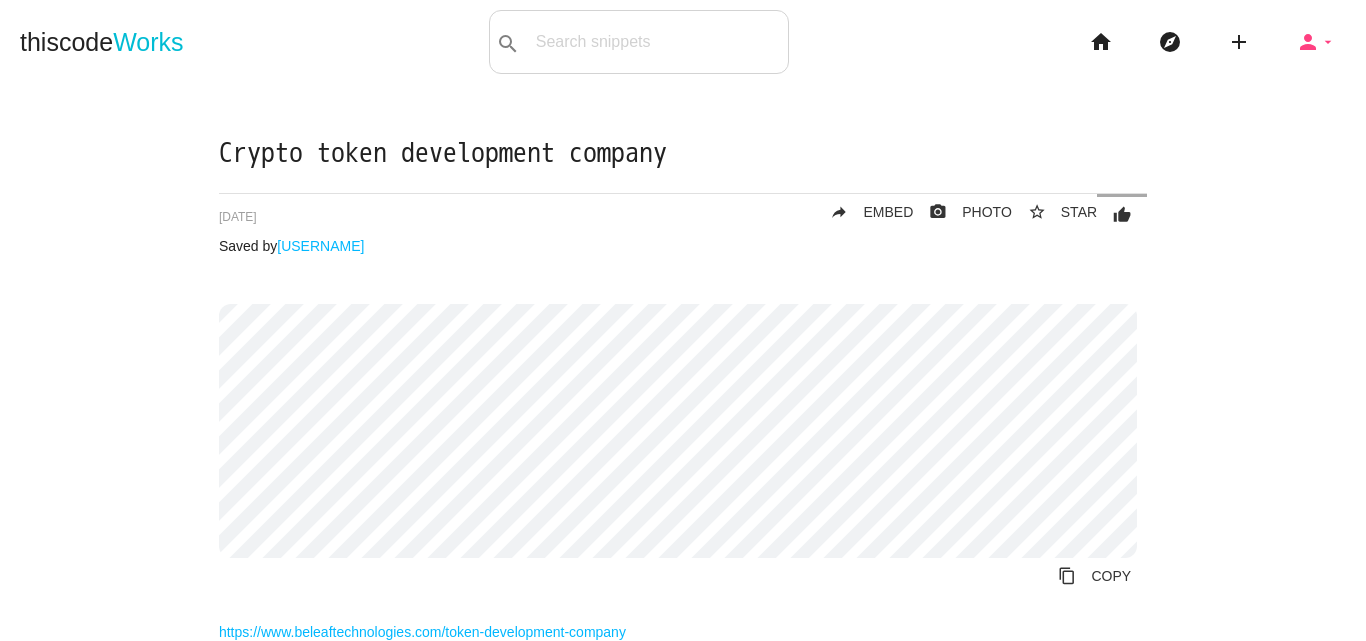 click on "arrow_drop_down" at bounding box center [1328, 42] 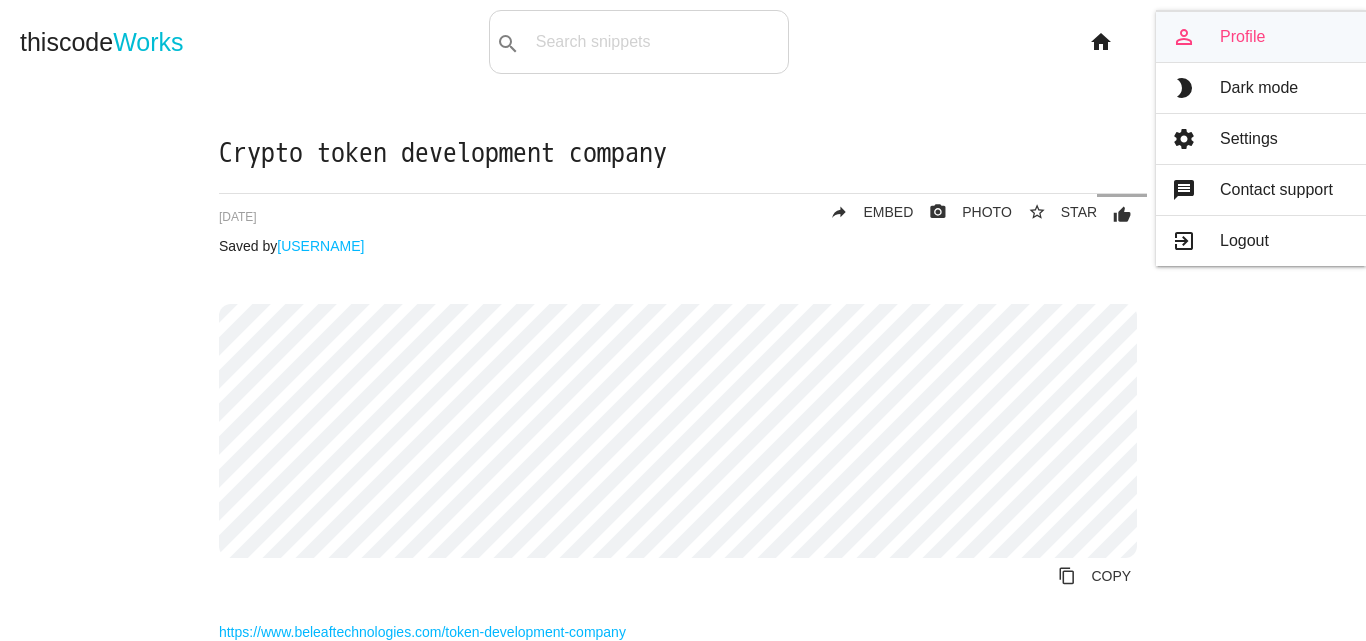 click on "person_outline Profile" at bounding box center [1261, 37] 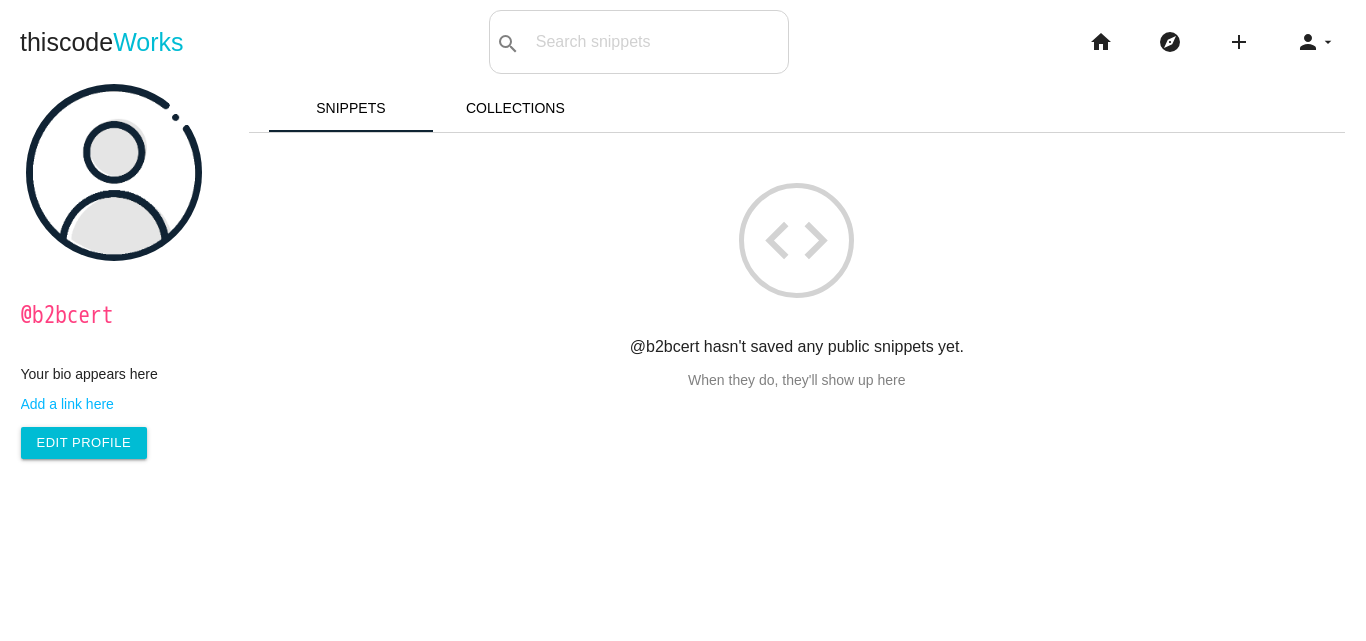 scroll, scrollTop: 0, scrollLeft: 0, axis: both 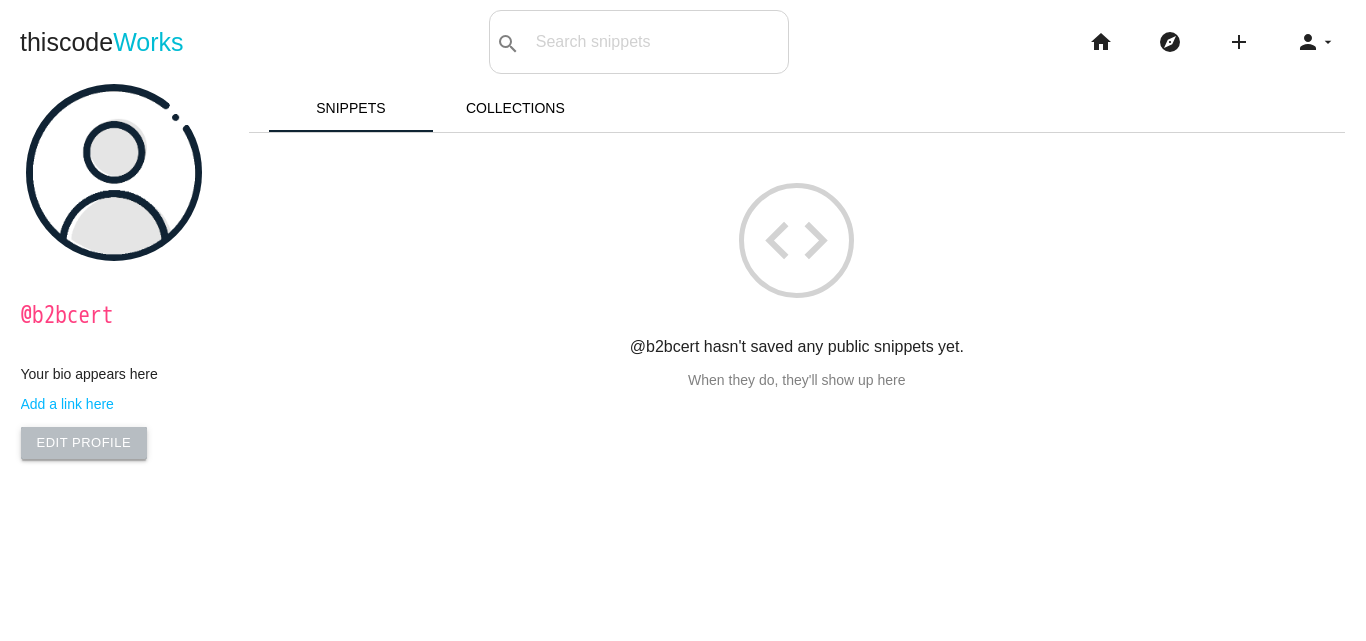 click on "Edit Profile" at bounding box center (84, 443) 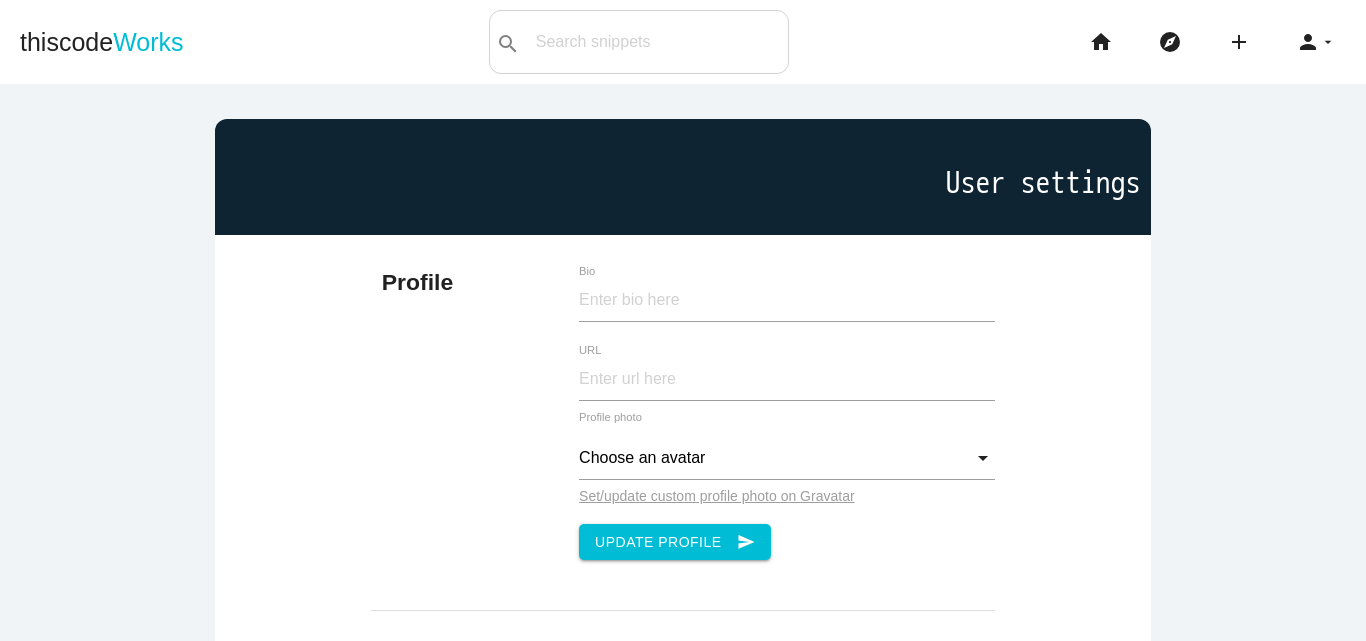 scroll, scrollTop: 0, scrollLeft: 0, axis: both 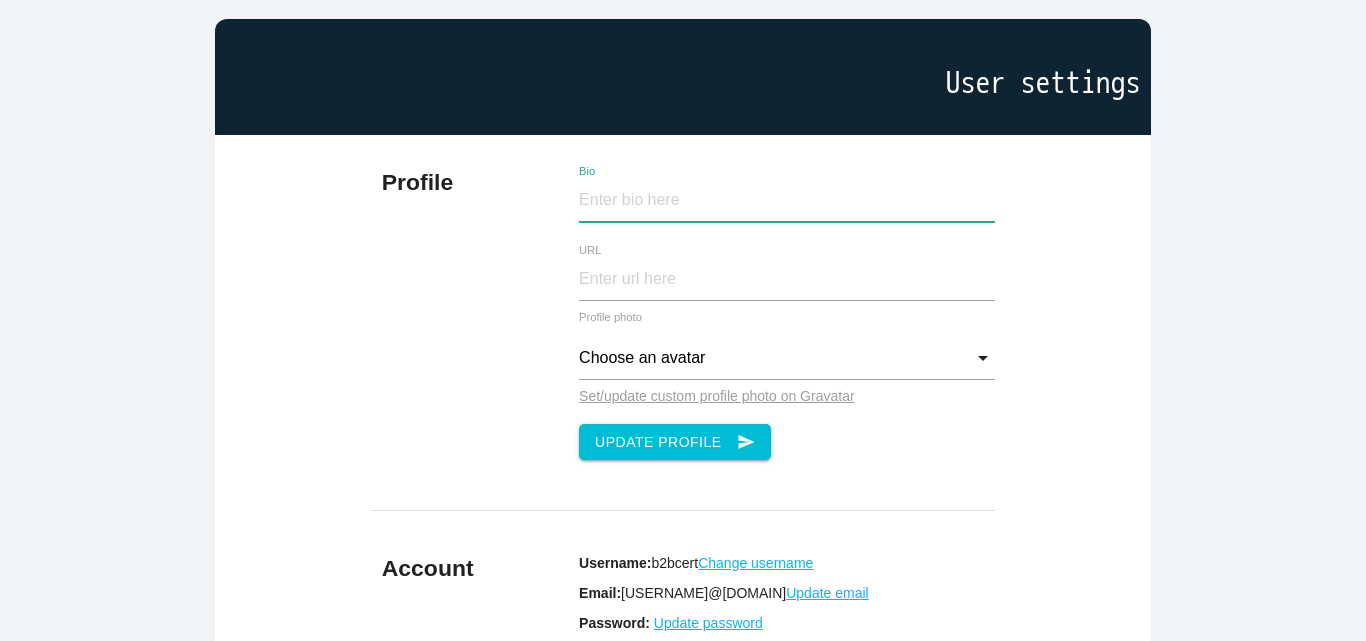 click on "Bio" at bounding box center [787, 200] 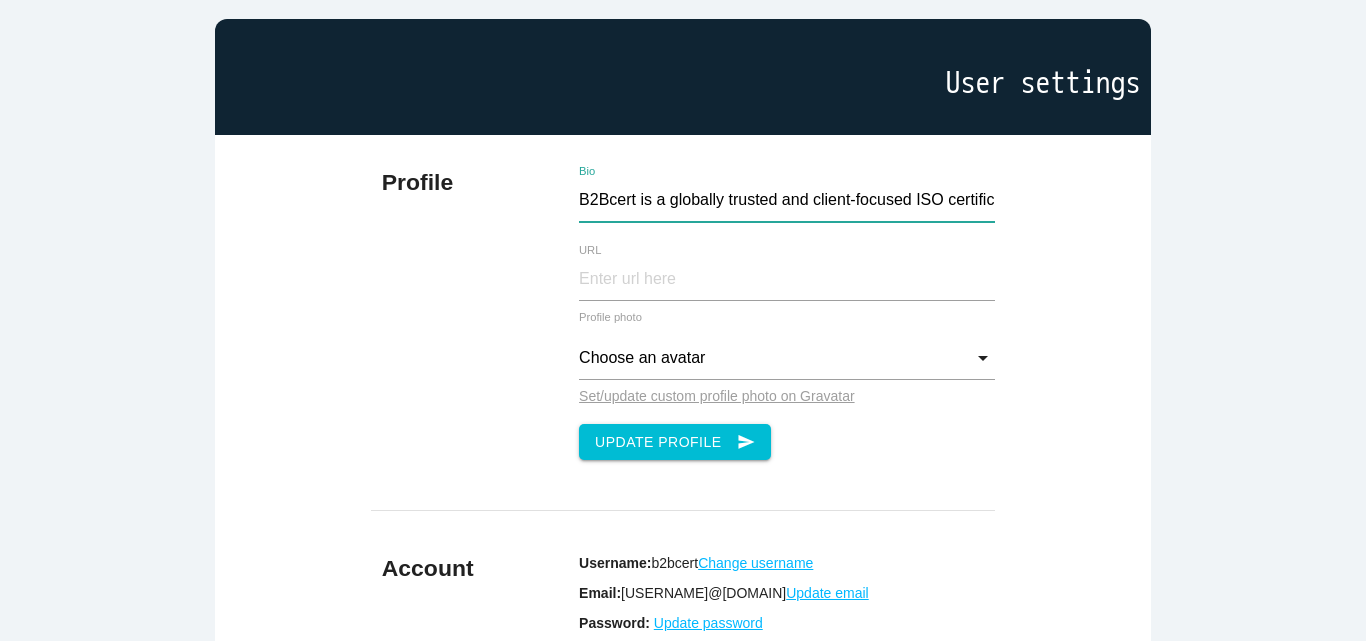 scroll, scrollTop: 0, scrollLeft: 982, axis: horizontal 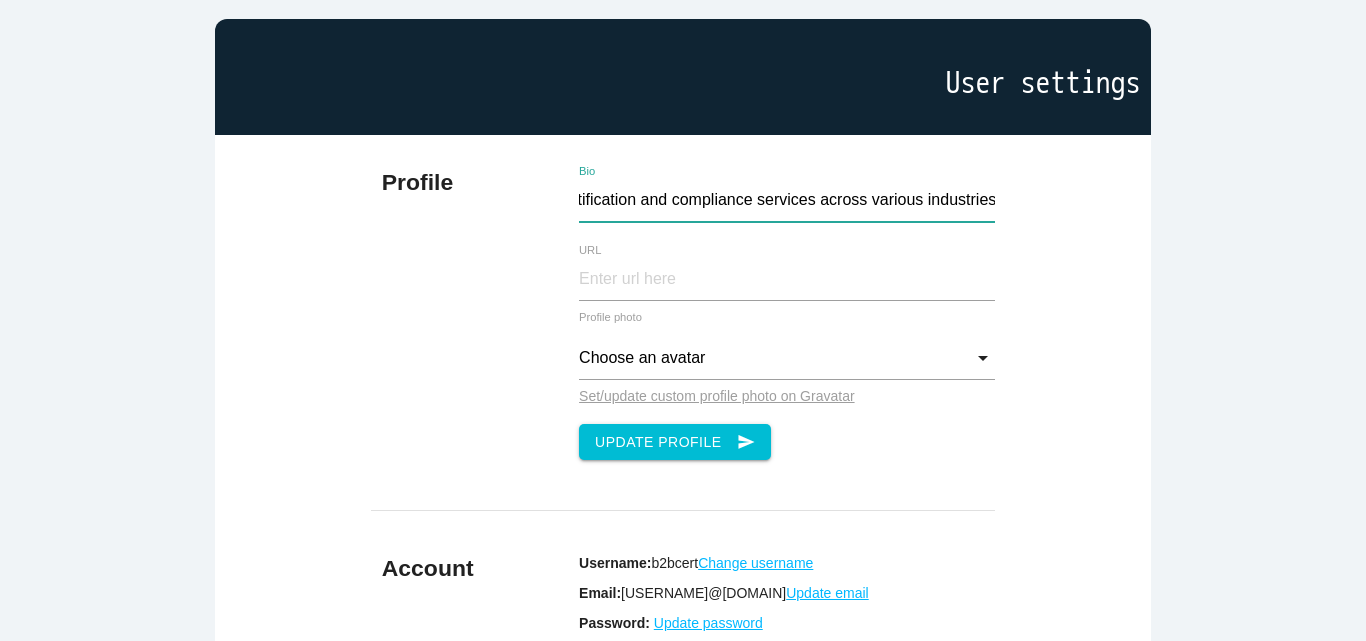 type on "B2Bcert is a globally trusted and client-focused ISO certification and consulting company, offering comprehensive management system certification and compliance services across various industries." 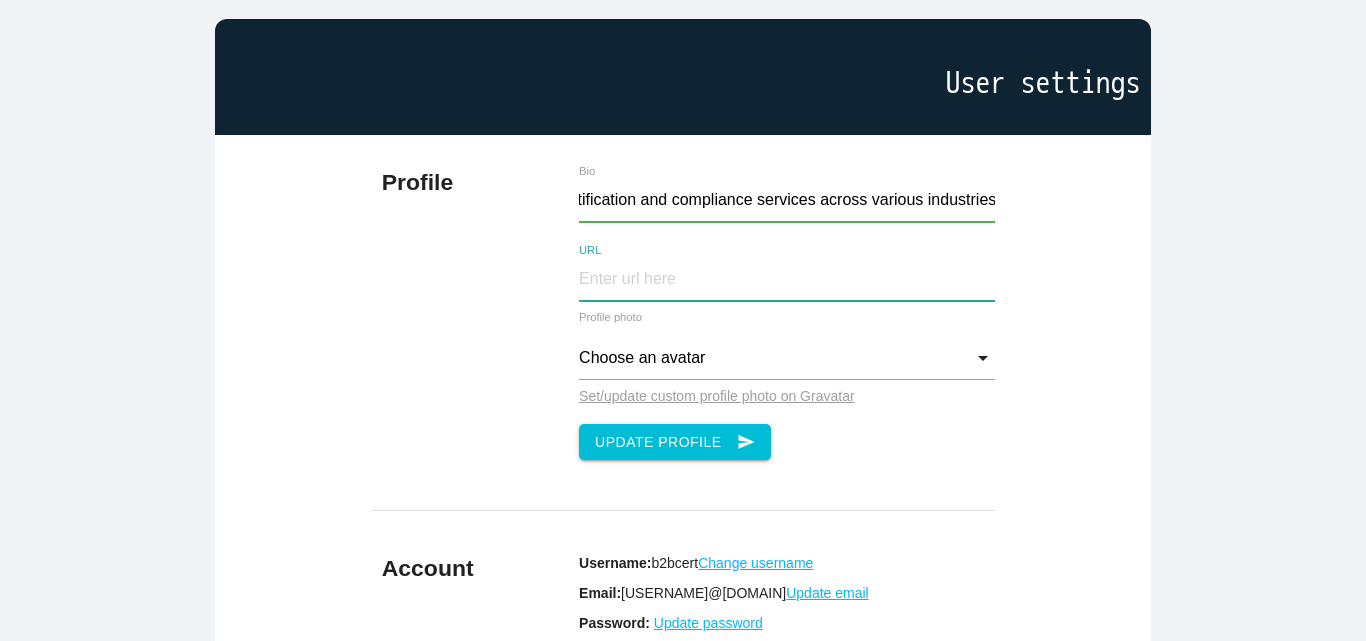 click on "URL" at bounding box center (787, 279) 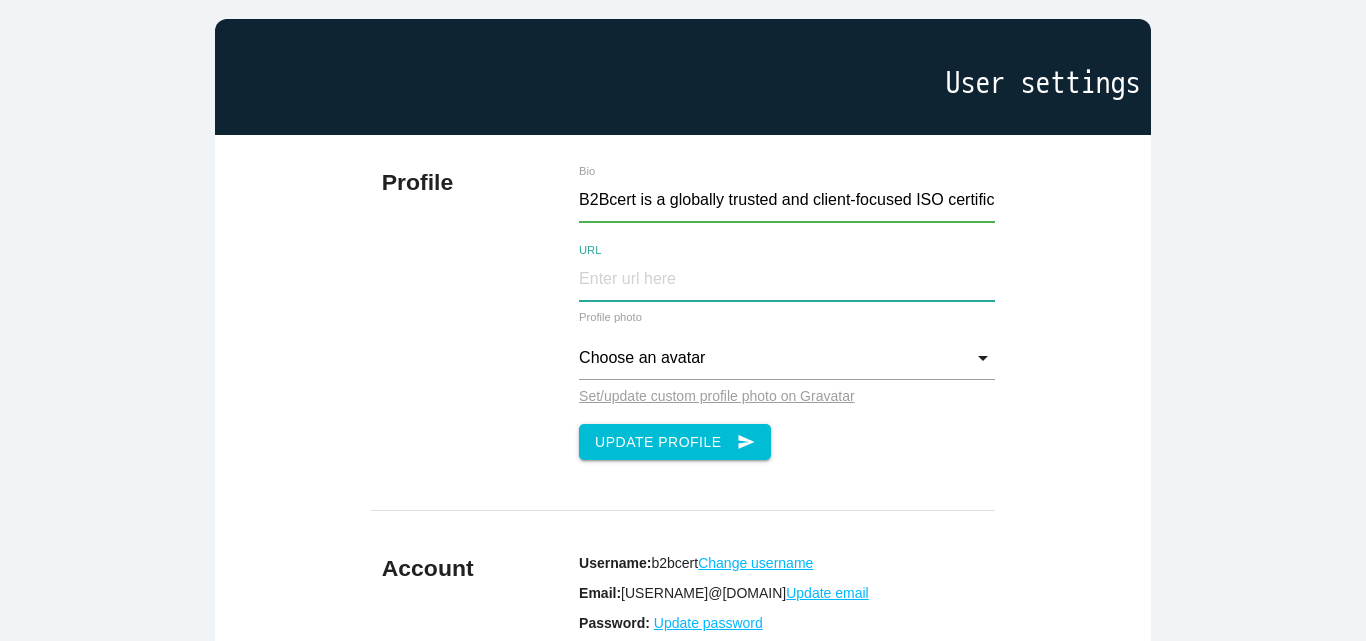 type on "https://www.b2bcert.com/iso-27001-certification-in-bangalore/" 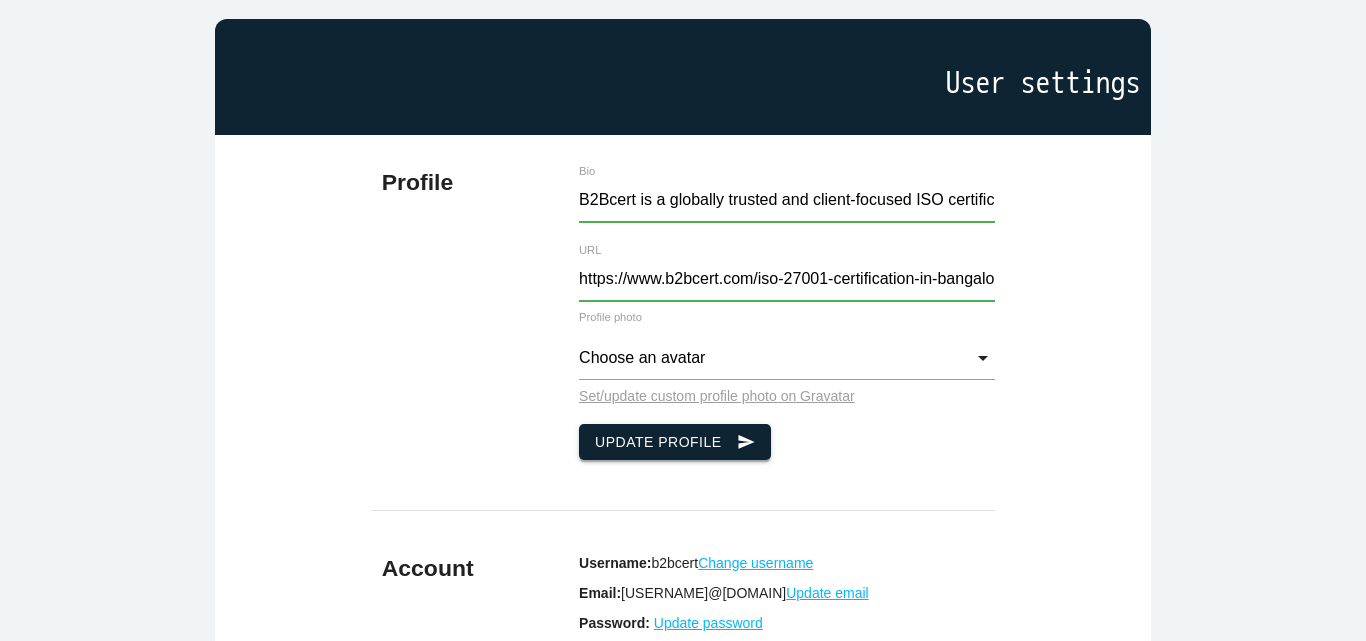 click on "Update Profile send" at bounding box center (675, 442) 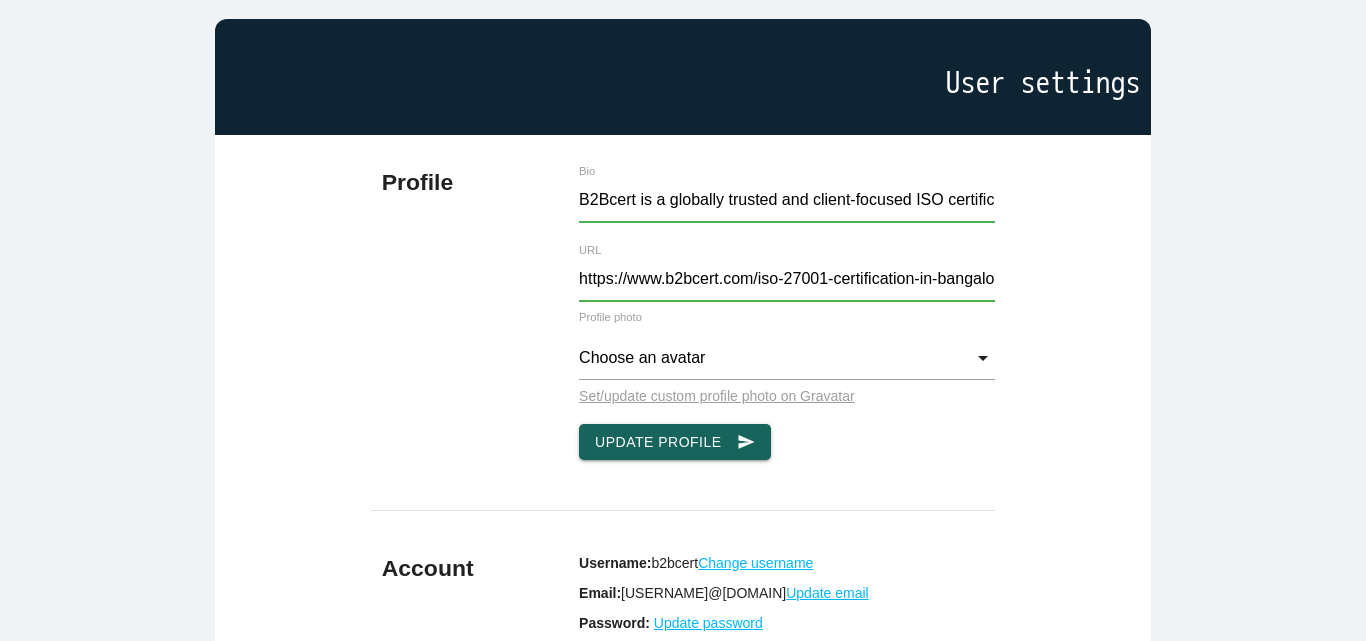 scroll, scrollTop: 161, scrollLeft: 0, axis: vertical 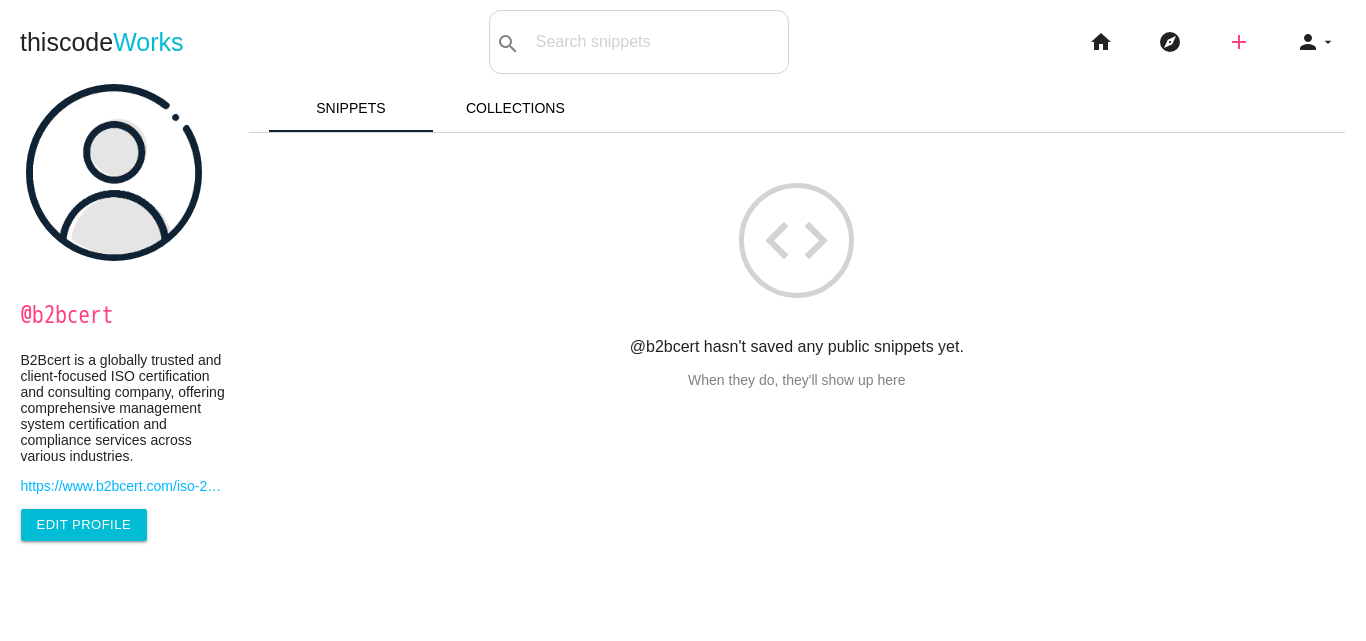 click on "add" at bounding box center (1239, 42) 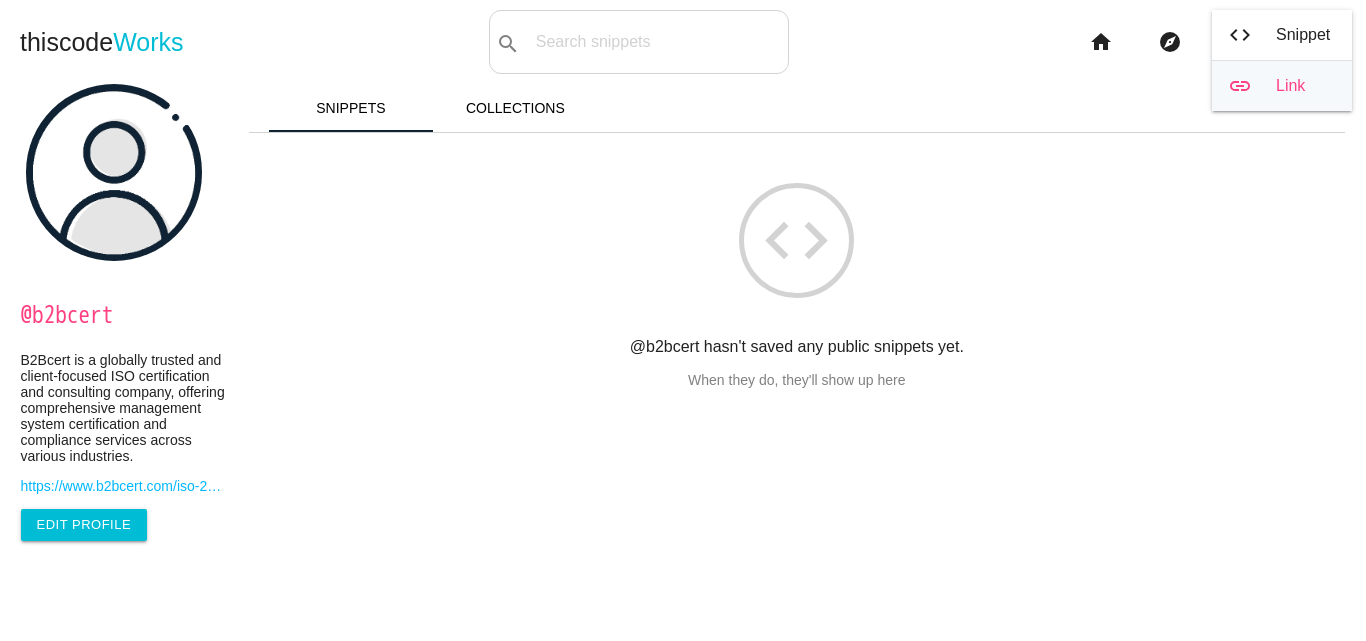 click on "link Link" at bounding box center (1282, 86) 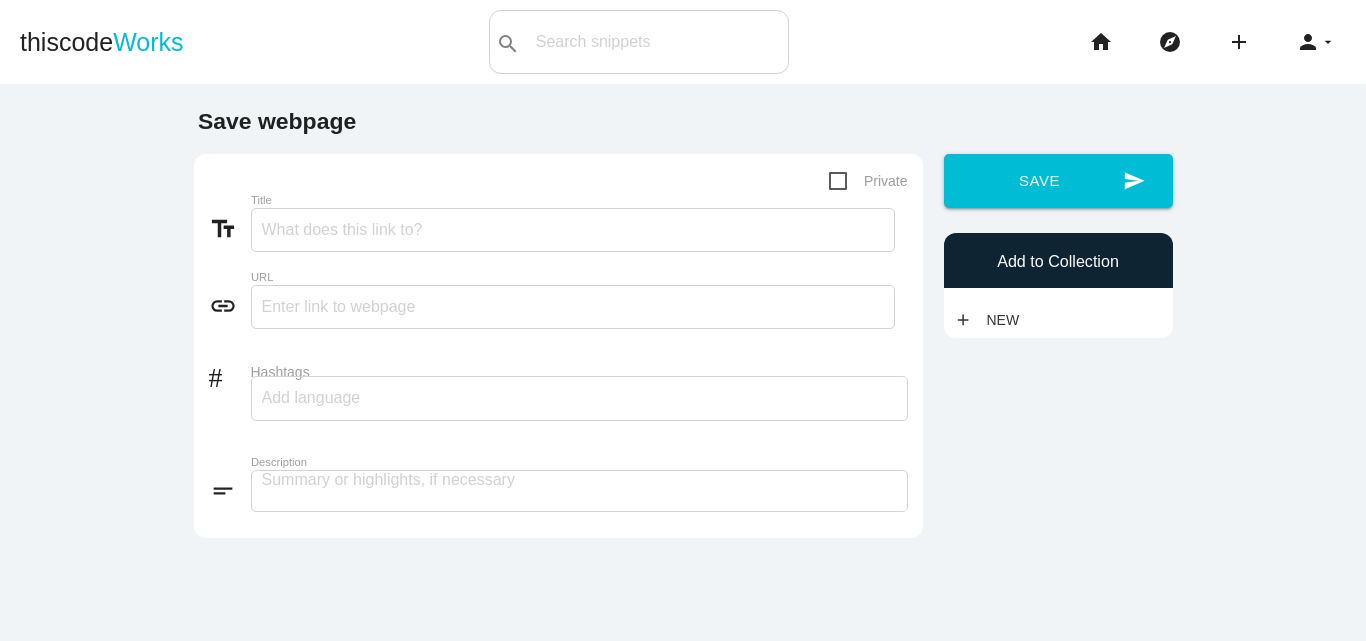 scroll, scrollTop: 0, scrollLeft: 0, axis: both 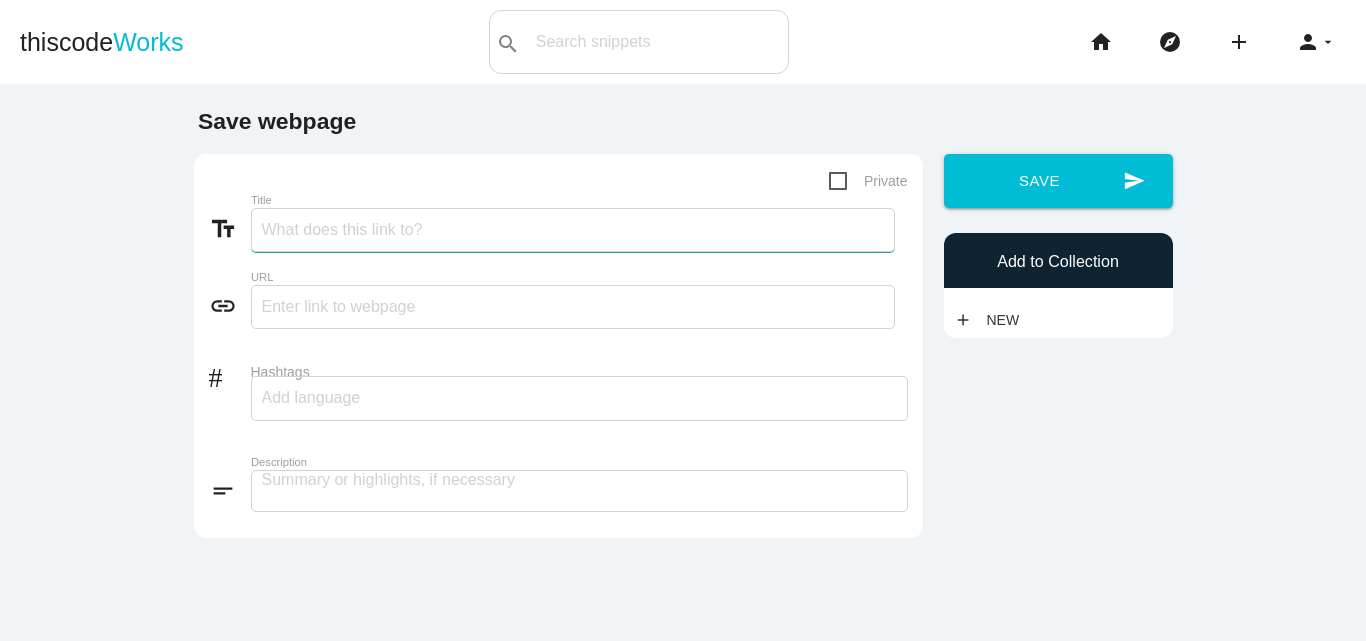 click on "Title" at bounding box center [573, 230] 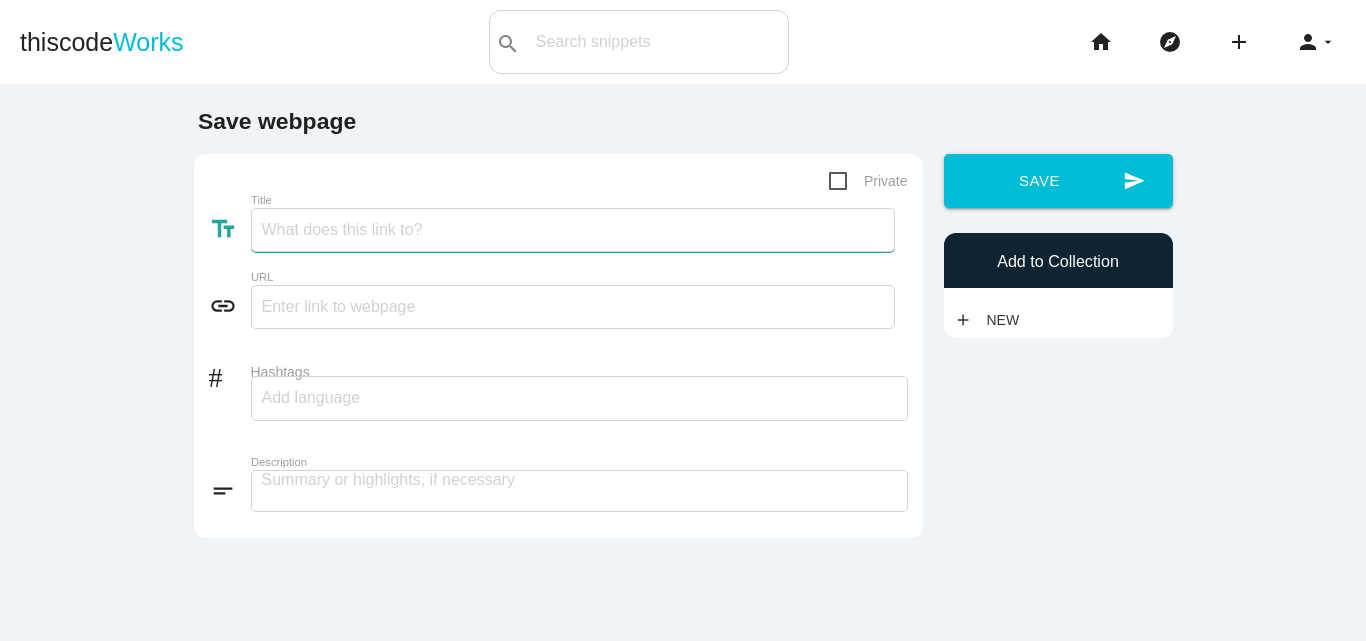 paste on "ISO 27001 Certification in [STATE]" 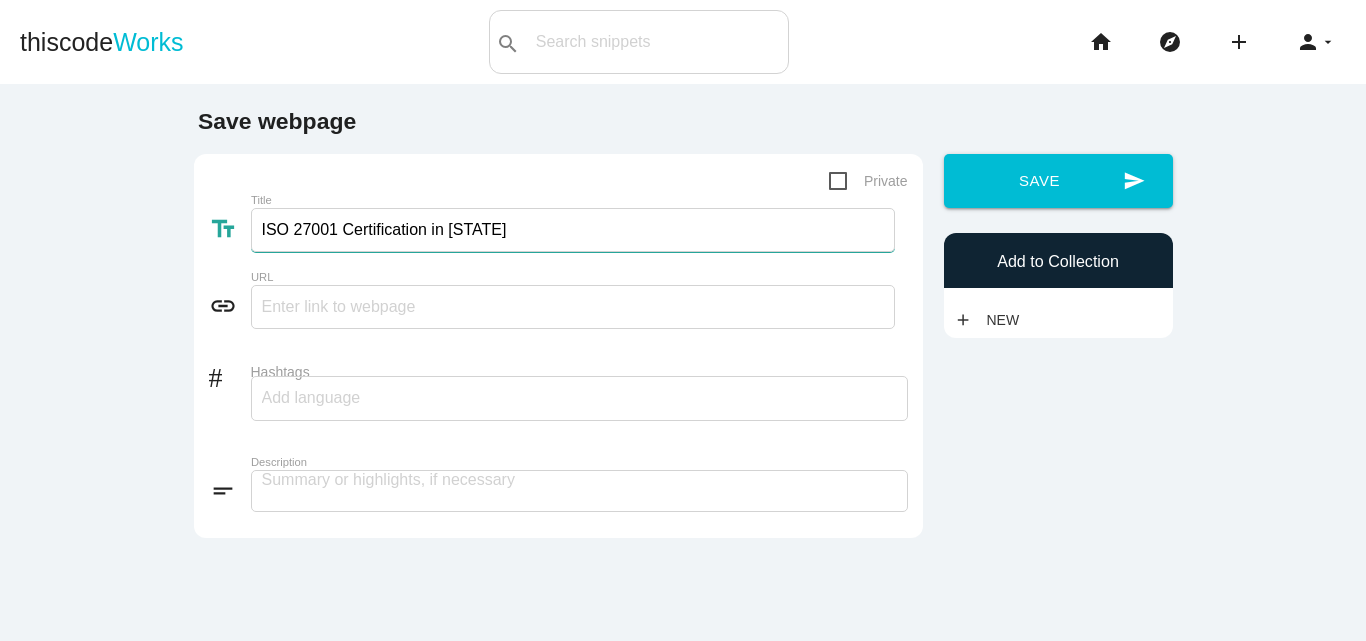 type on "ISO 27001 Certification in [STATE]" 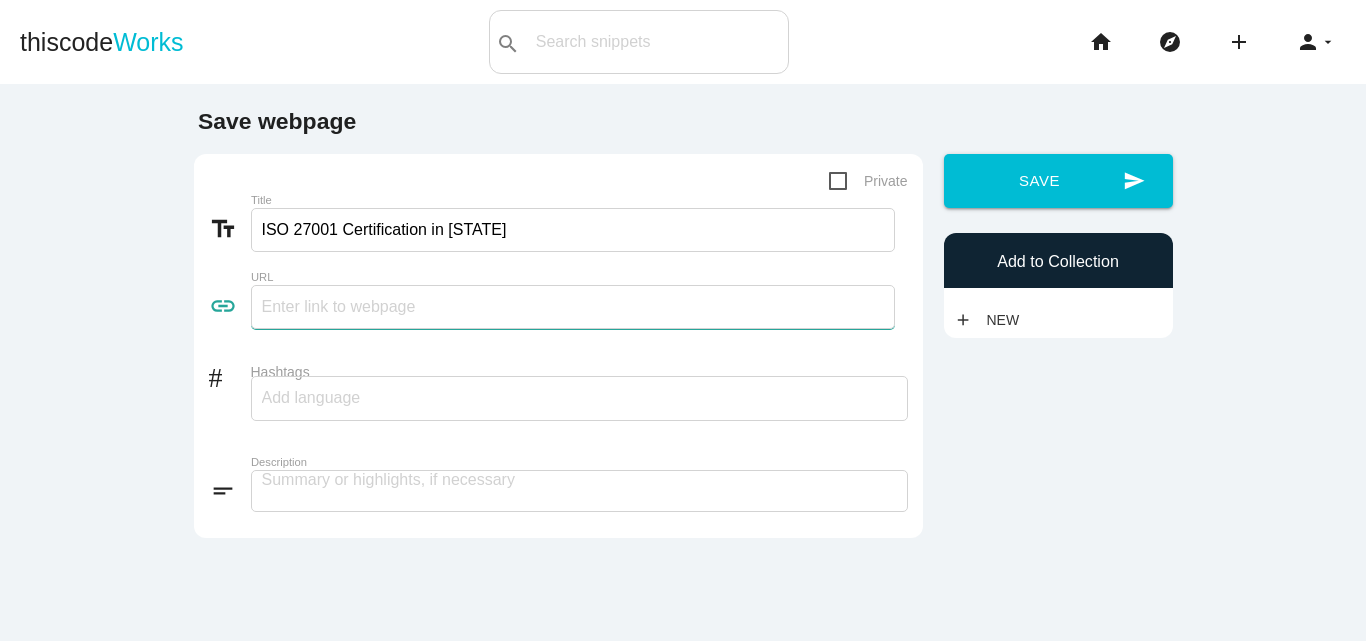 click at bounding box center (573, 307) 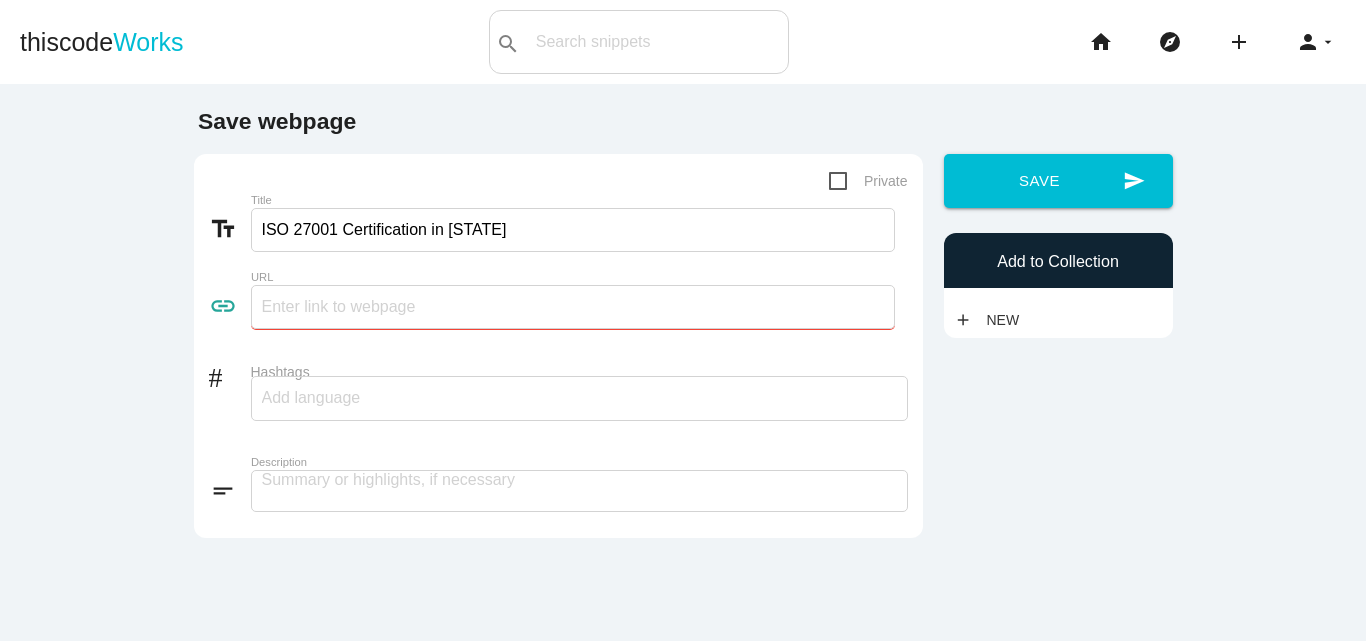paste on "https://www.b2bcert.com/iso-27001-certification-in-texas/" 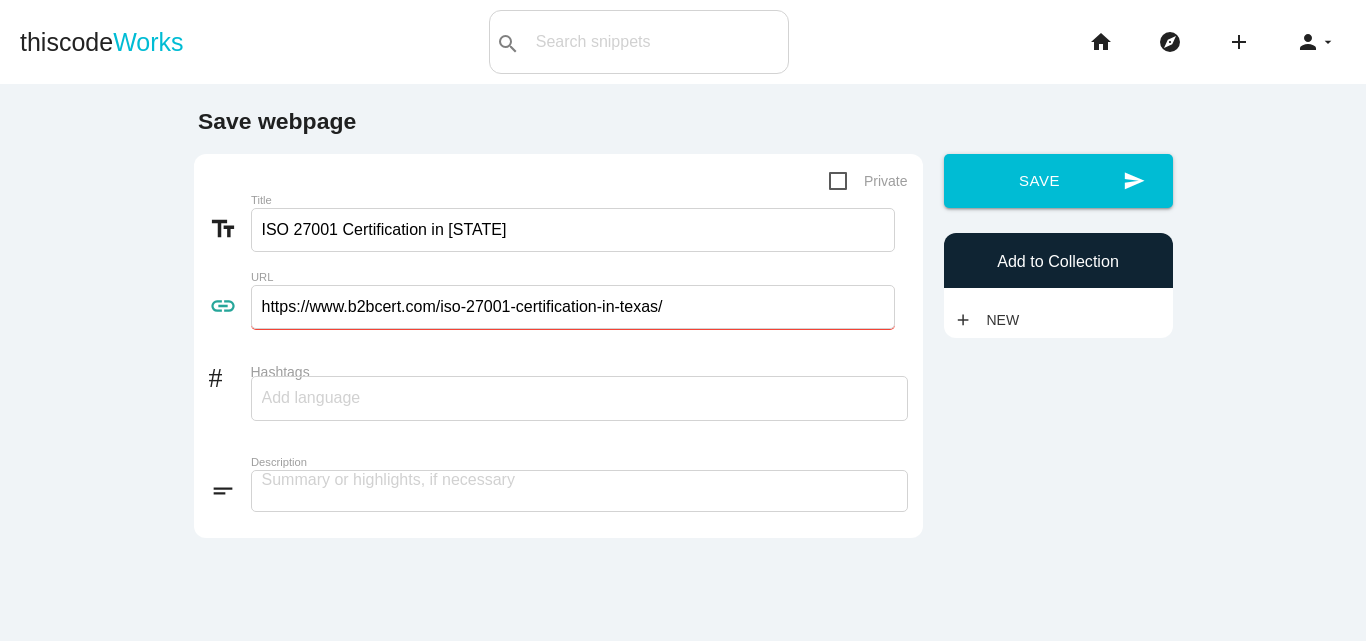 type on "https://www.b2bcert.com/iso-27001-certification-in-texas/" 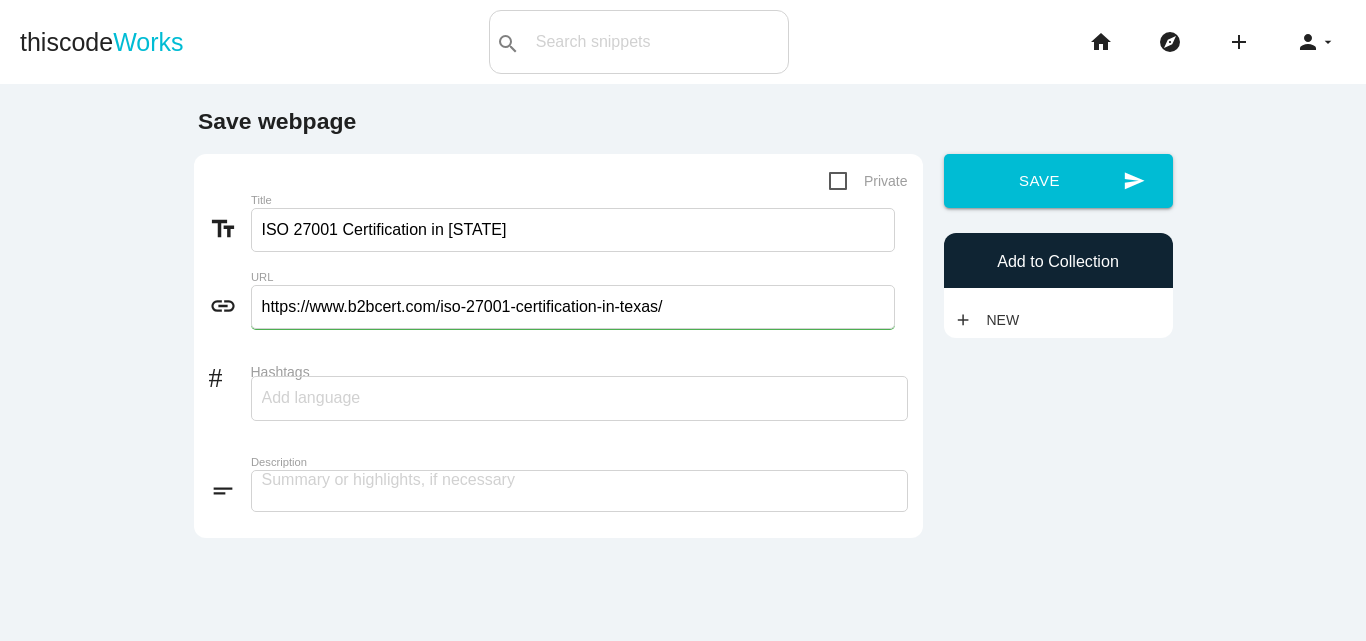 click at bounding box center [579, 398] 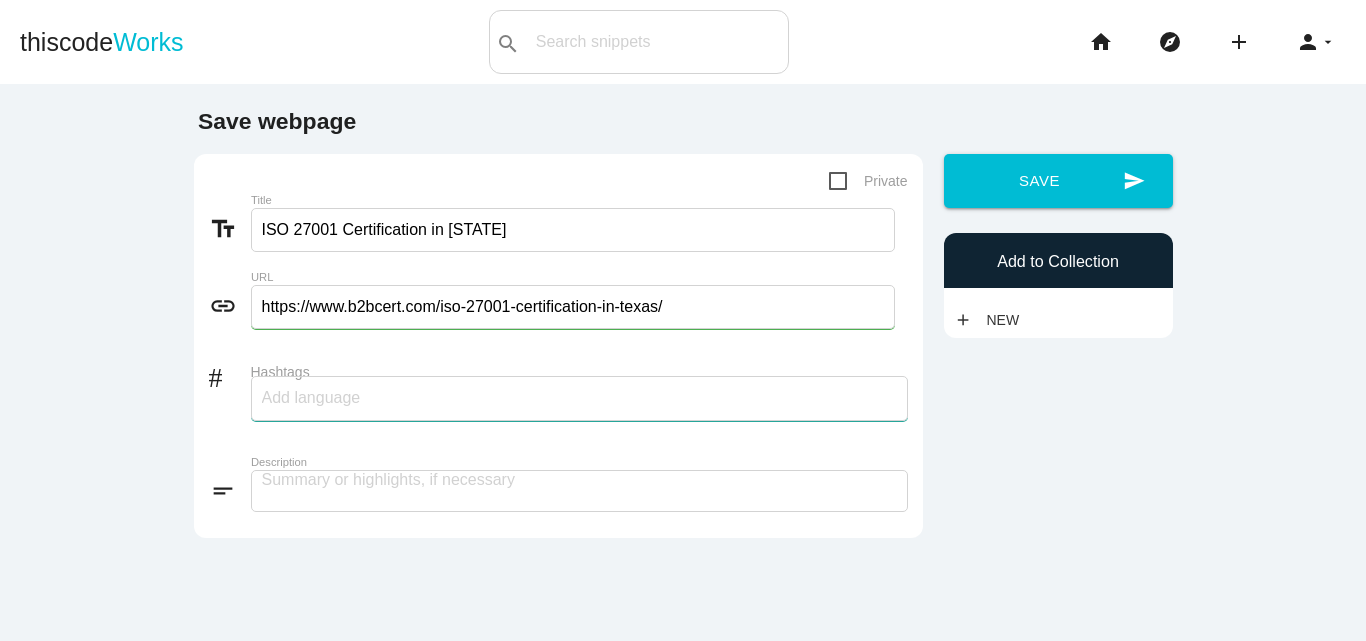 paste on "ISO 27001 Consultants in Texas" 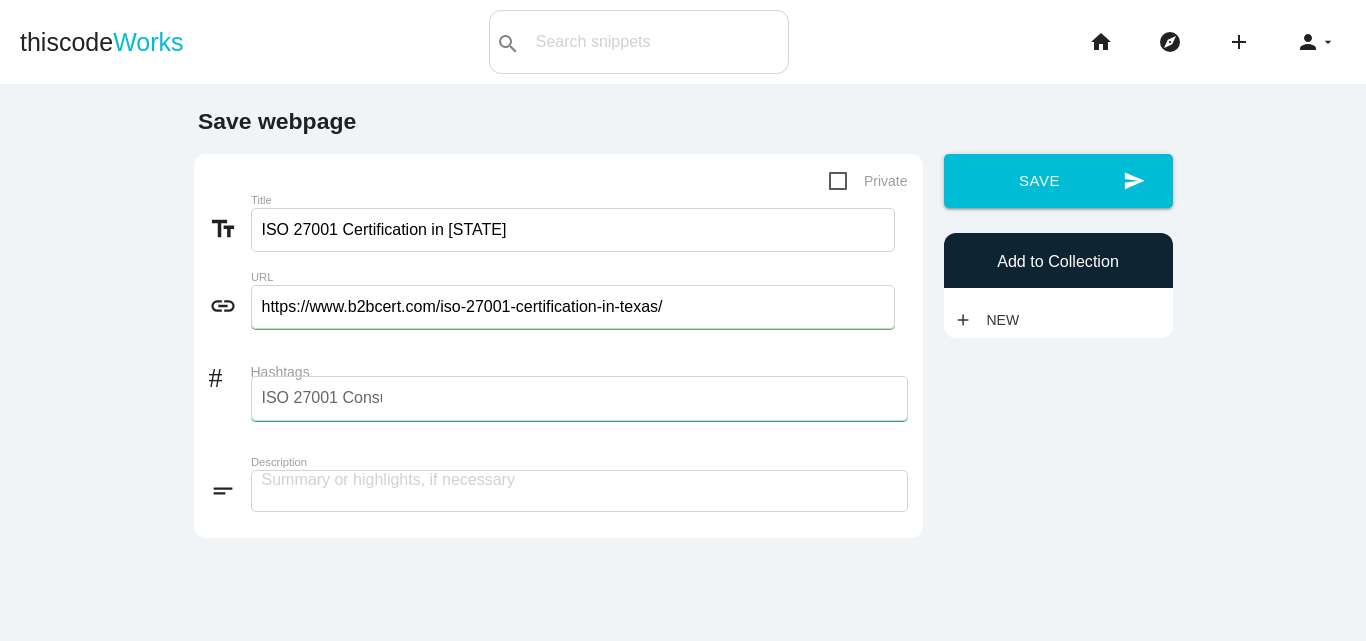 scroll, scrollTop: 0, scrollLeft: 98, axis: horizontal 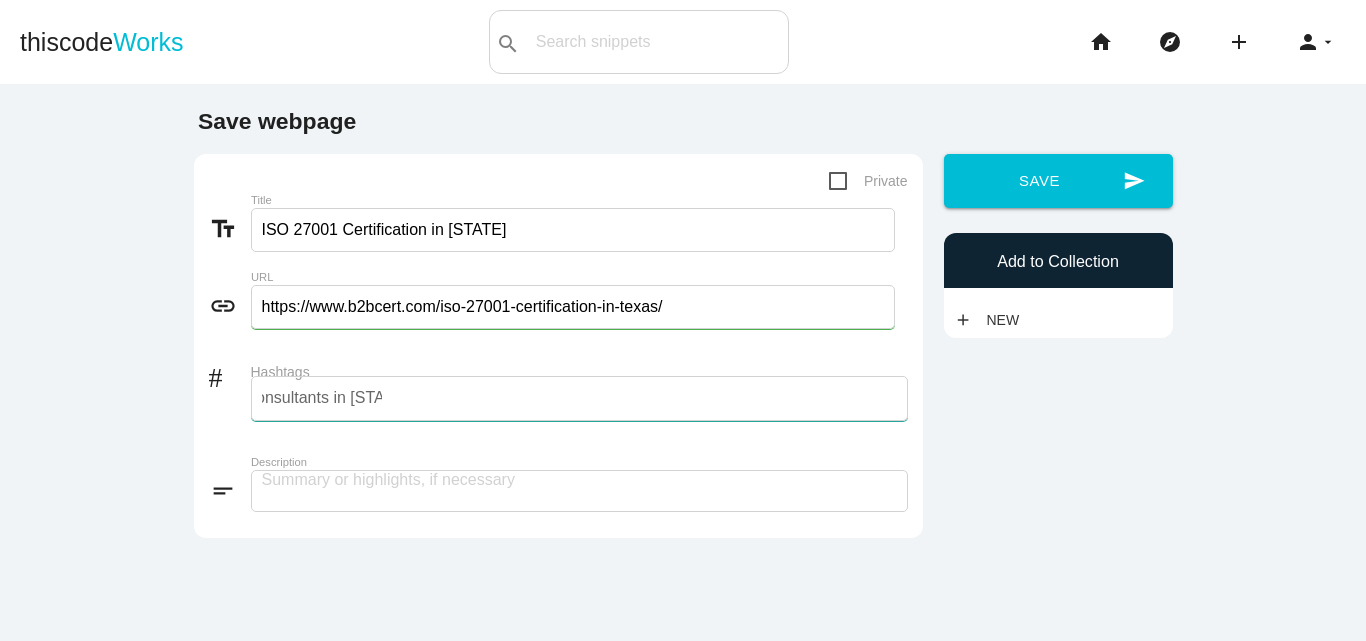 type on "ISO 27001 Consultants in Texas" 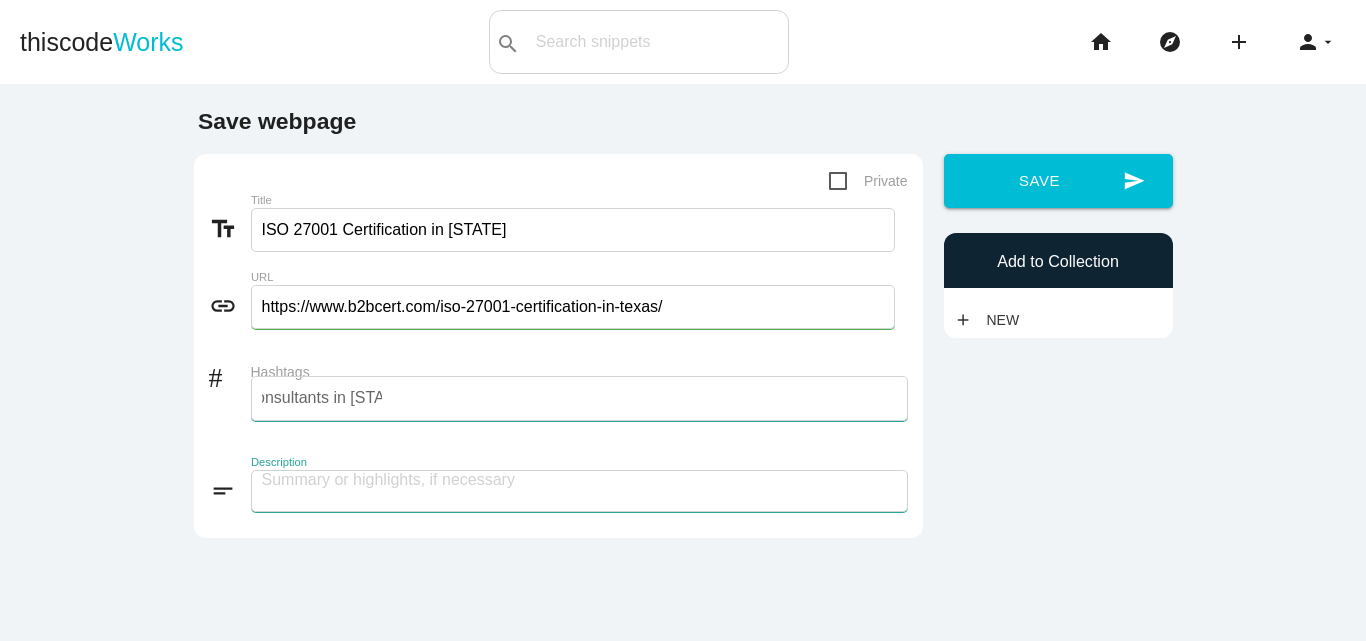 click at bounding box center (579, 491) 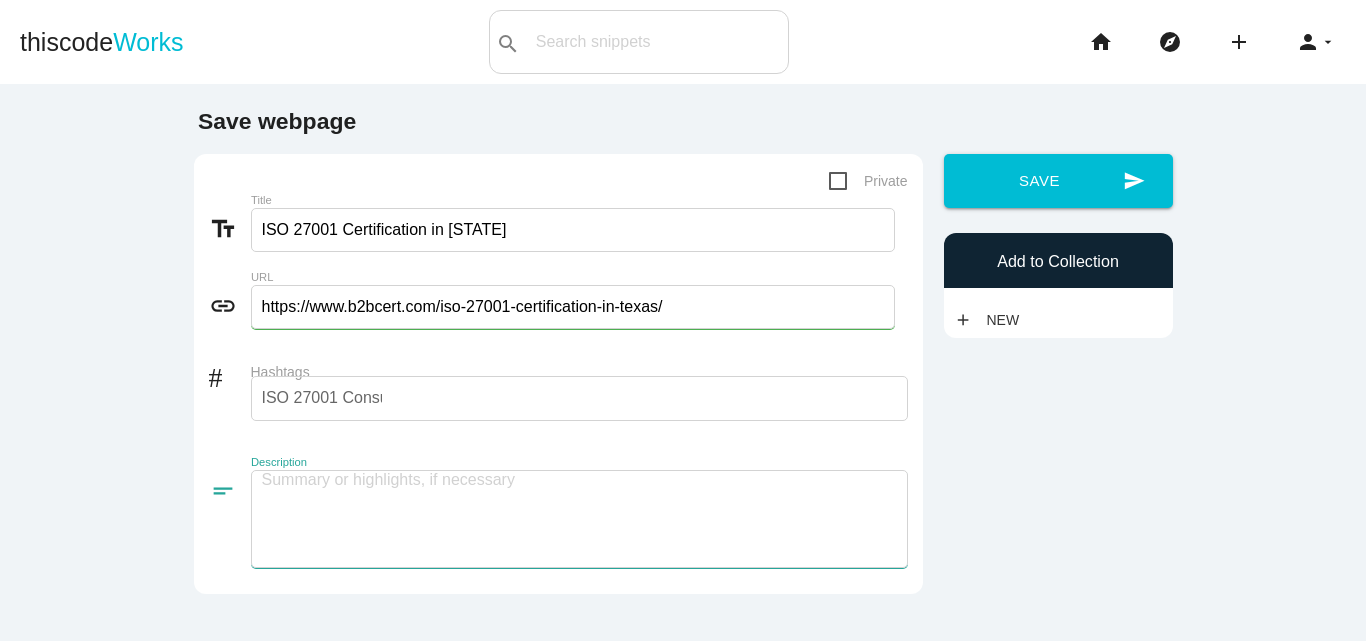 paste on "B2Bcert proudly offers ISO 27001 Certification services in [STATE], helping organizations implement a robust Information Security Management System (ISMS) to protect their sensitive data and stay compliant with international standards. In today’s digital world, businesses face increasing risks of data breaches, cyberattacks, and regulatory pressures. ISO 27001 provides a systematic framework to manage and safeguard critical information assets." 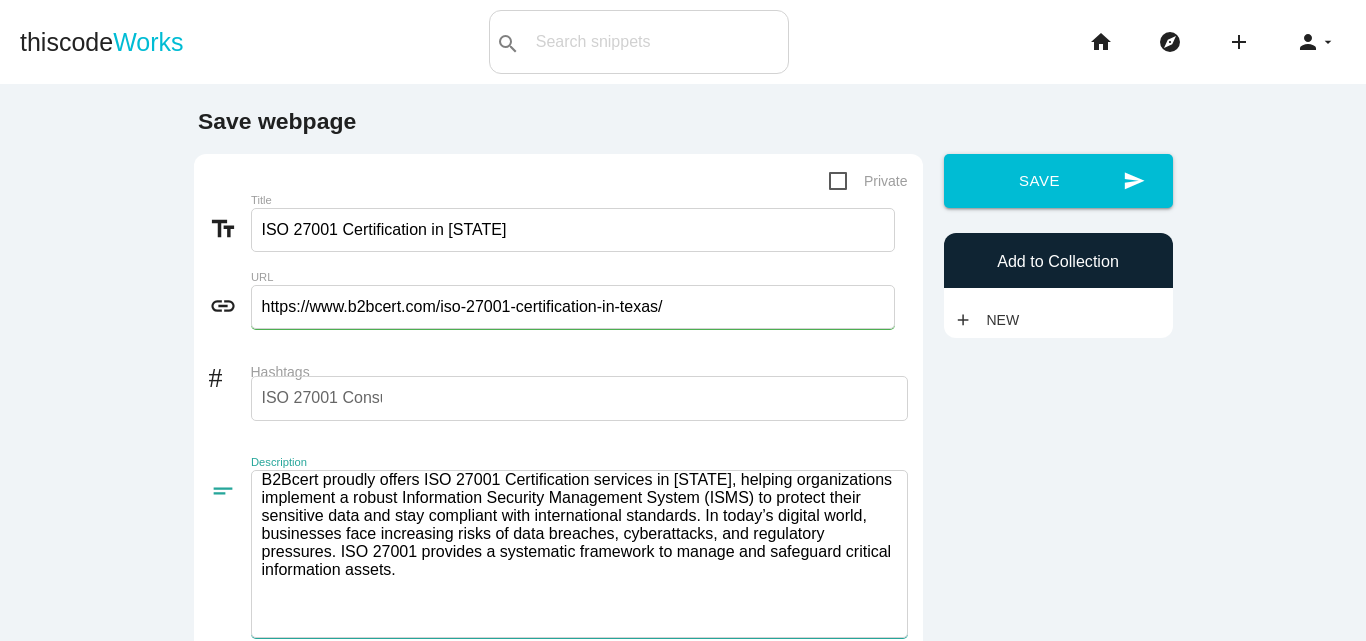 scroll, scrollTop: 2, scrollLeft: 0, axis: vertical 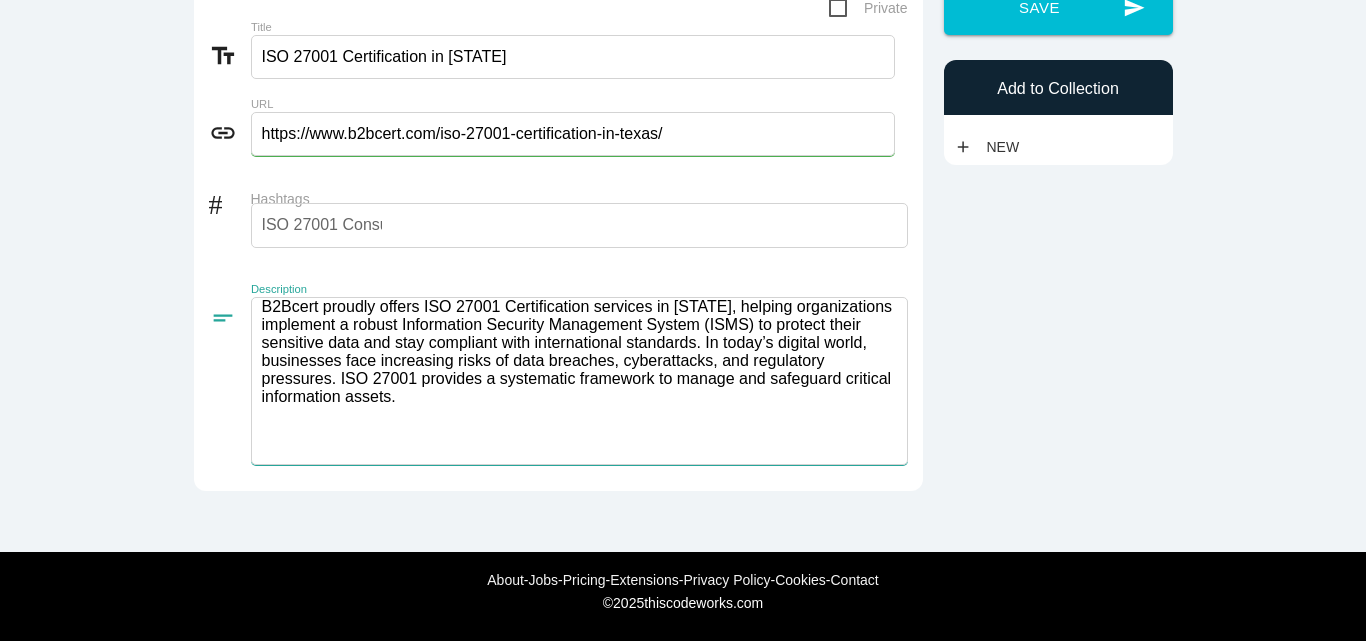 type on "B2Bcert proudly offers ISO 27001 Certification services in [STATE], helping organizations implement a robust Information Security Management System (ISMS) to protect their sensitive data and stay compliant with international standards. In today’s digital world, businesses face increasing risks of data breaches, cyberattacks, and regulatory pressures. ISO 27001 provides a systematic framework to manage and safeguard critical information assets." 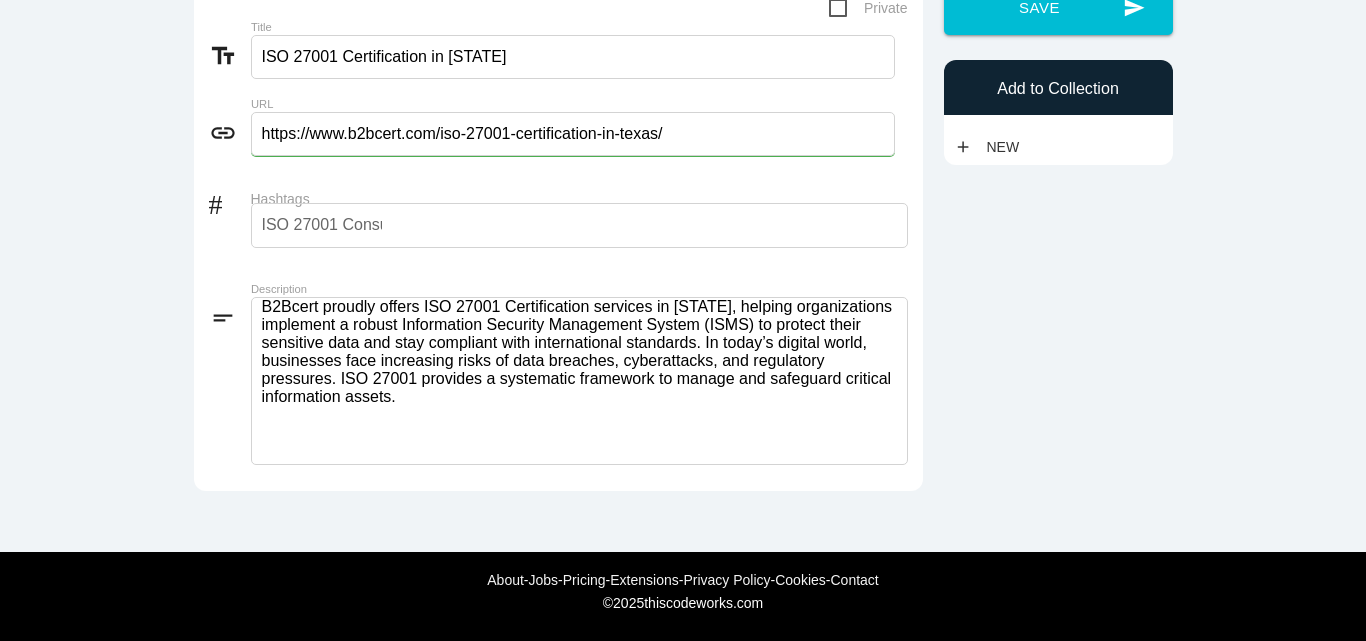 click on "ISO 27001 Consultants in Texas" at bounding box center (579, 225) 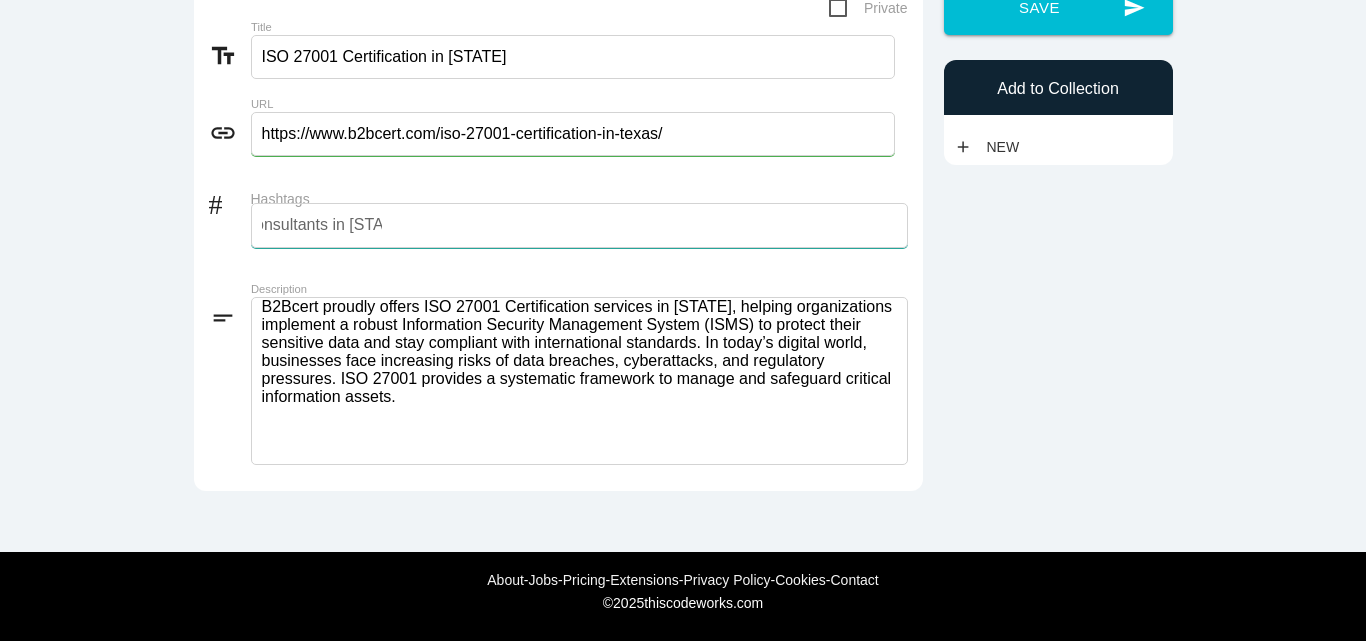 type on "ISO 27001 Consultants in Texas," 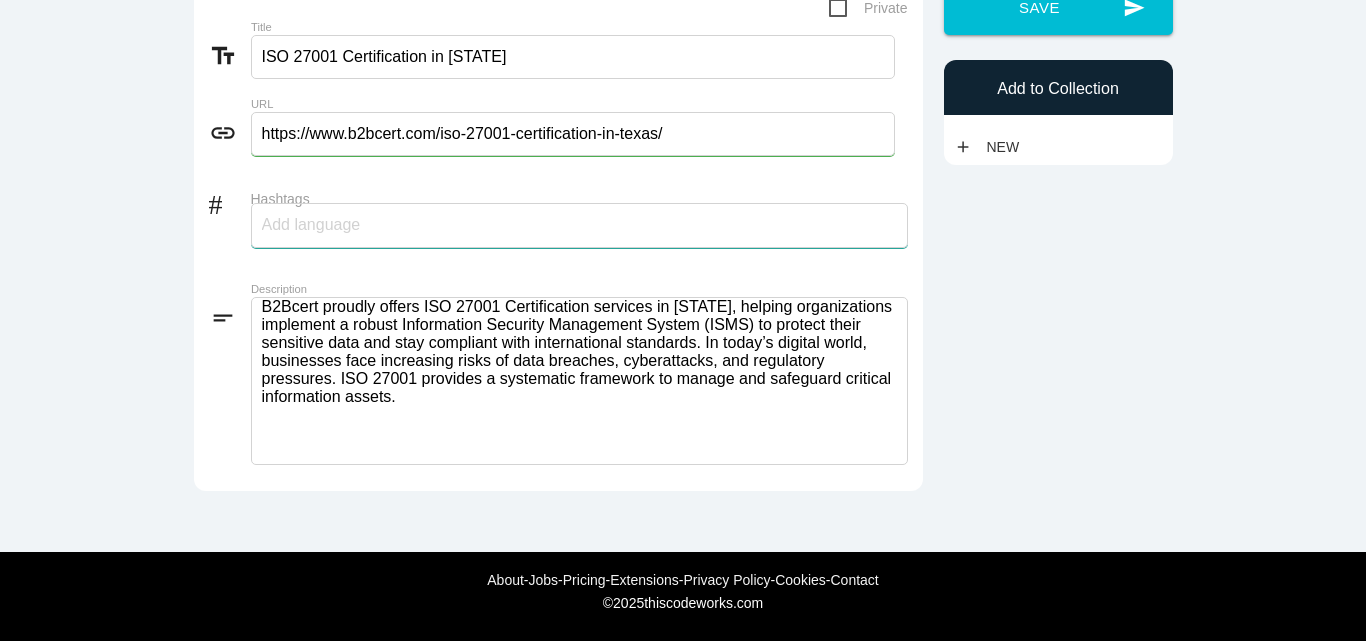 scroll, scrollTop: 0, scrollLeft: 0, axis: both 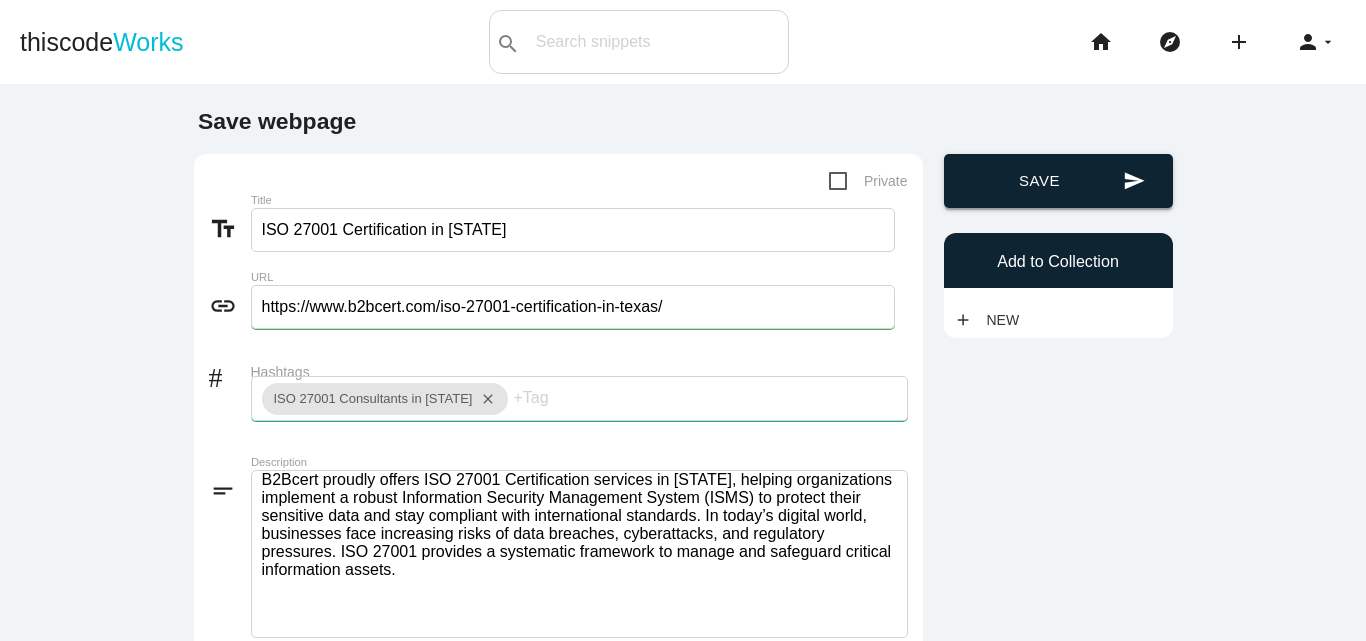 type 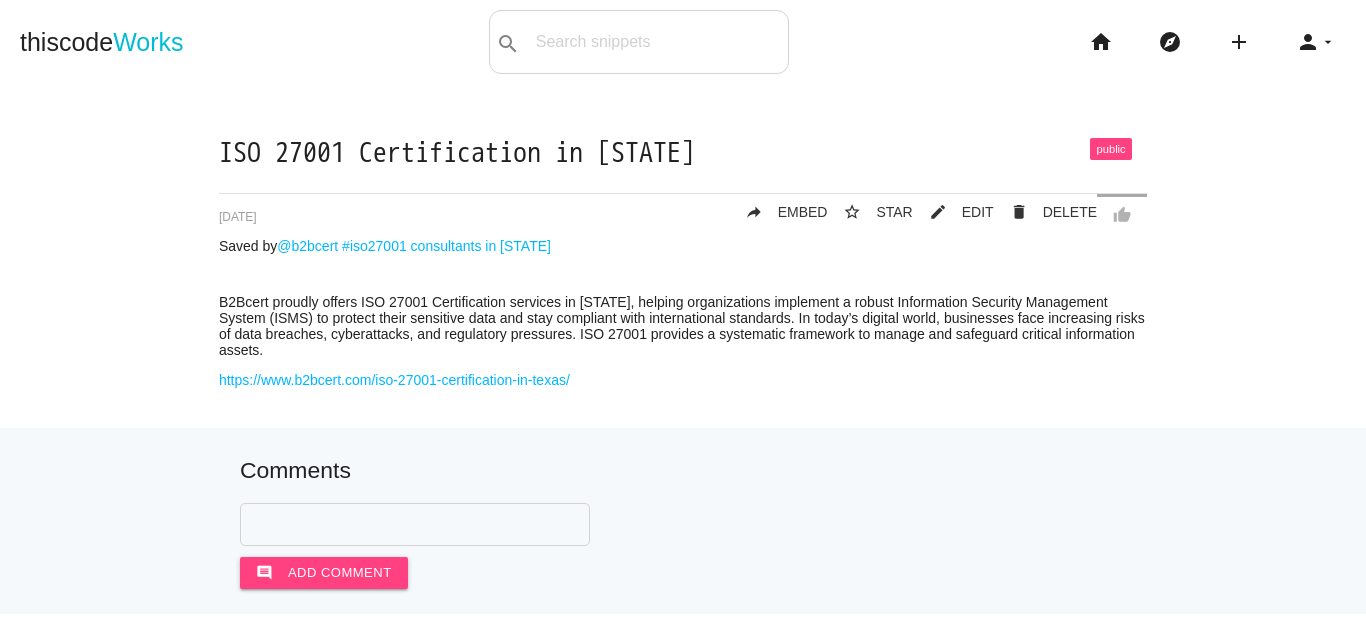 scroll, scrollTop: 0, scrollLeft: 0, axis: both 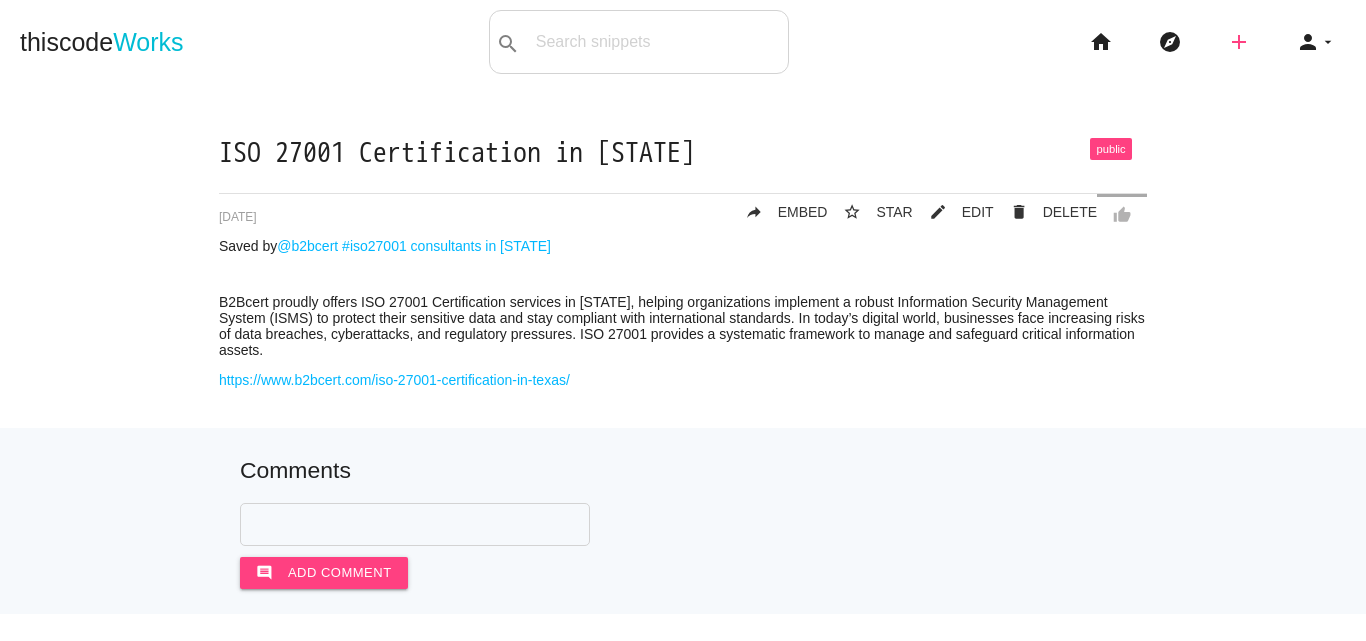 click on "add" at bounding box center (1239, 42) 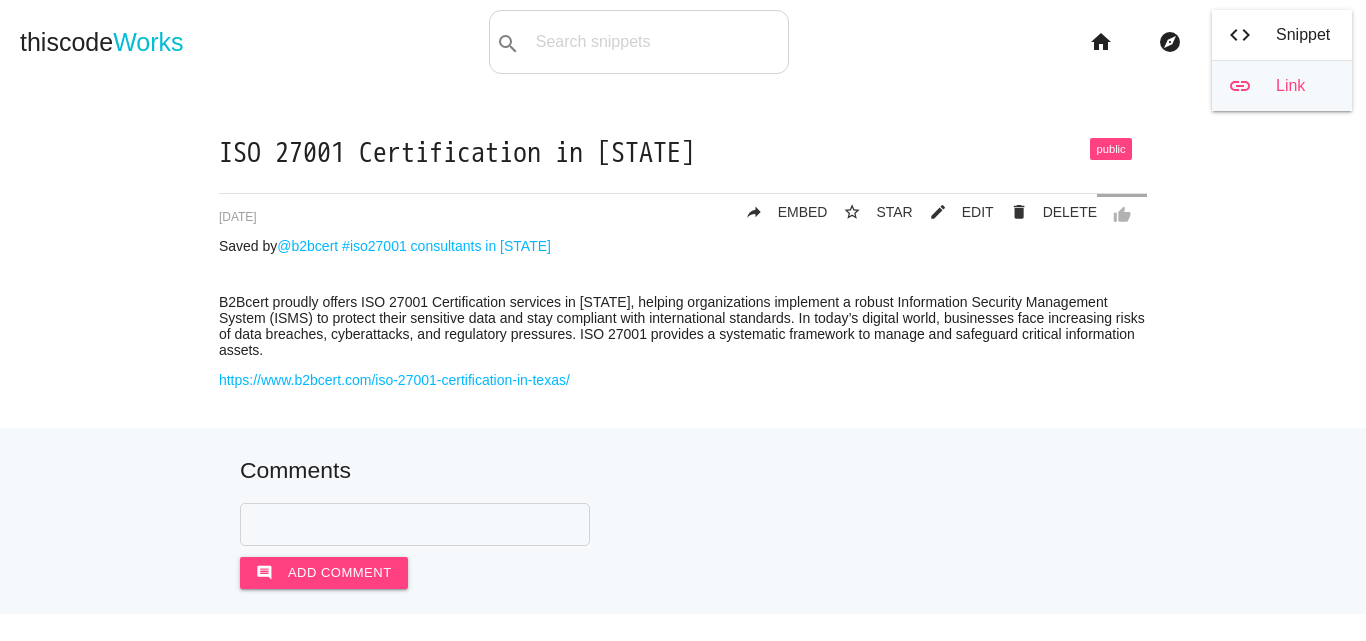 click on "link Link" at bounding box center (1282, 86) 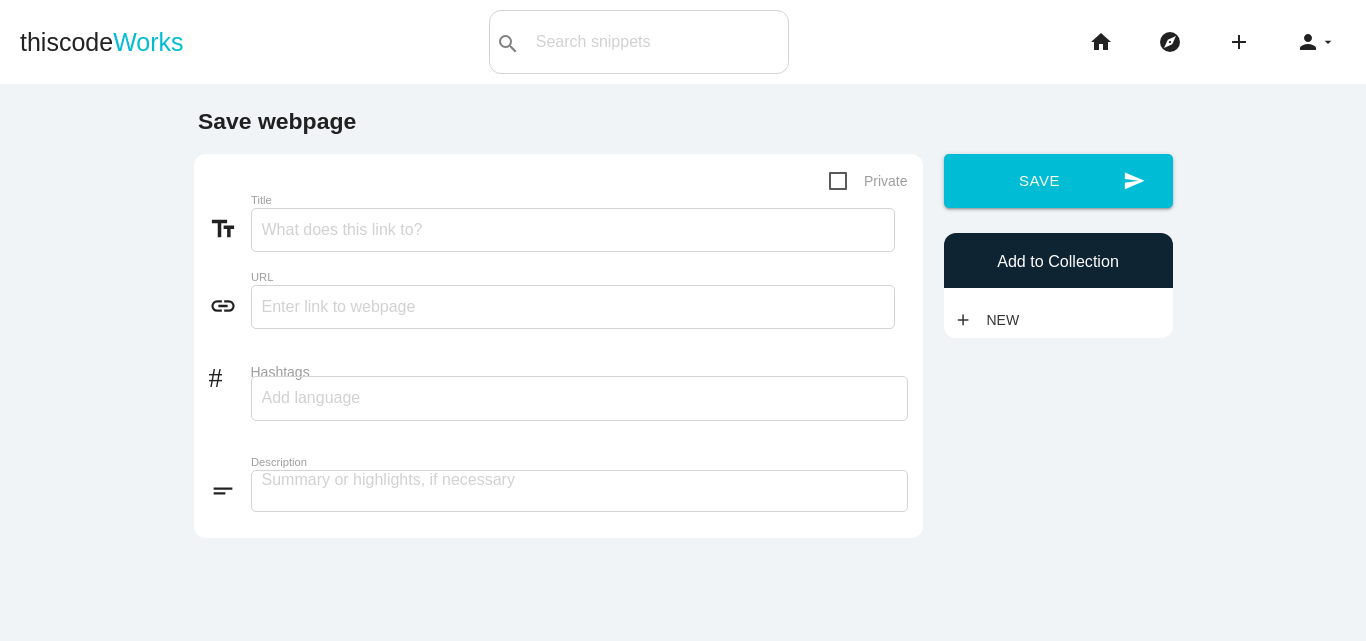 scroll, scrollTop: 0, scrollLeft: 0, axis: both 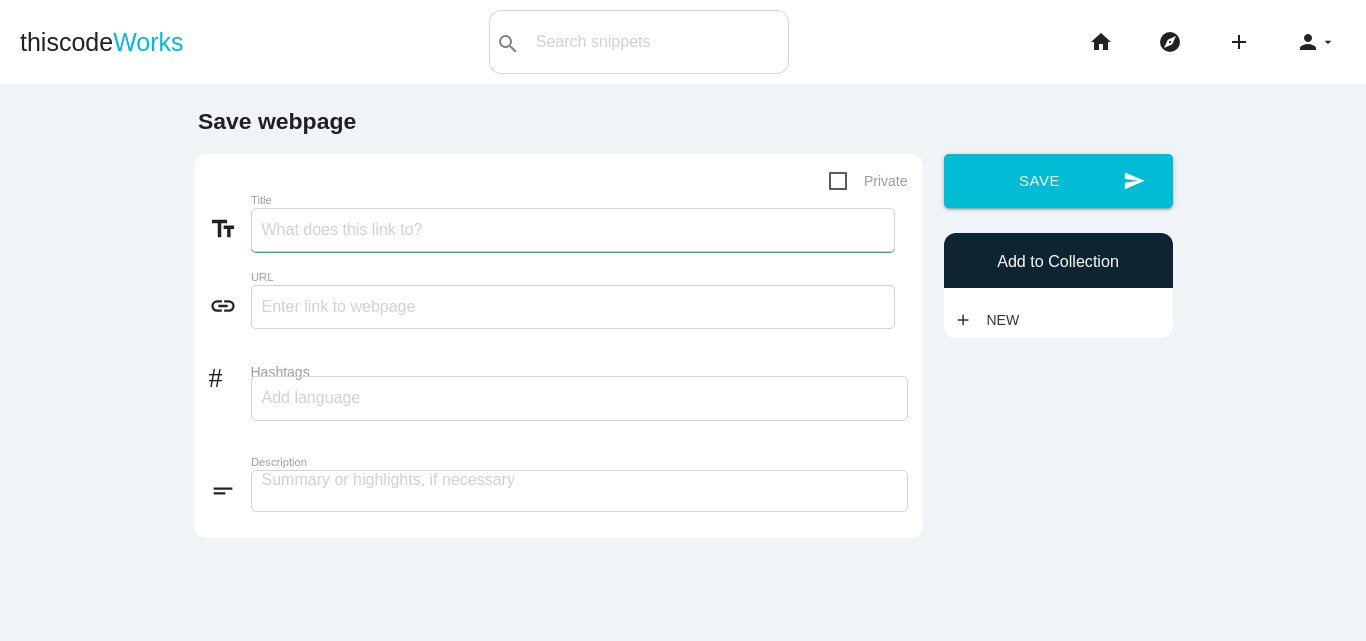click on "Title" at bounding box center [573, 230] 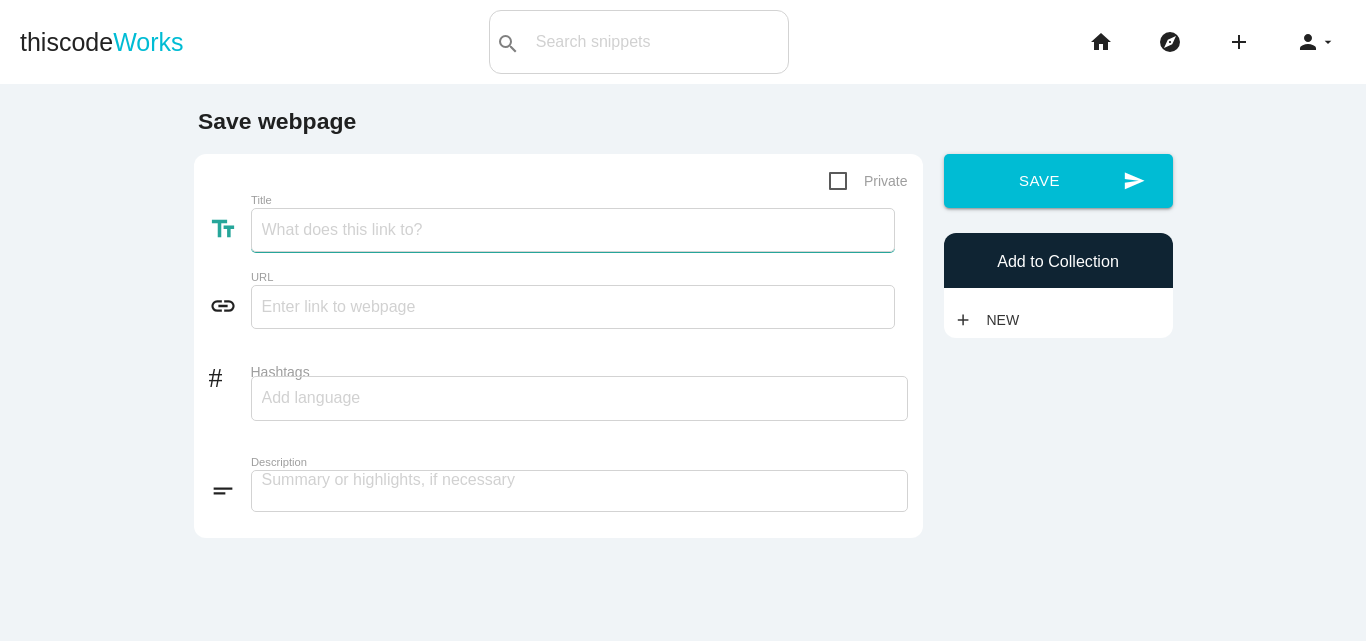 paste on "SOC 1 Certification in Texas" 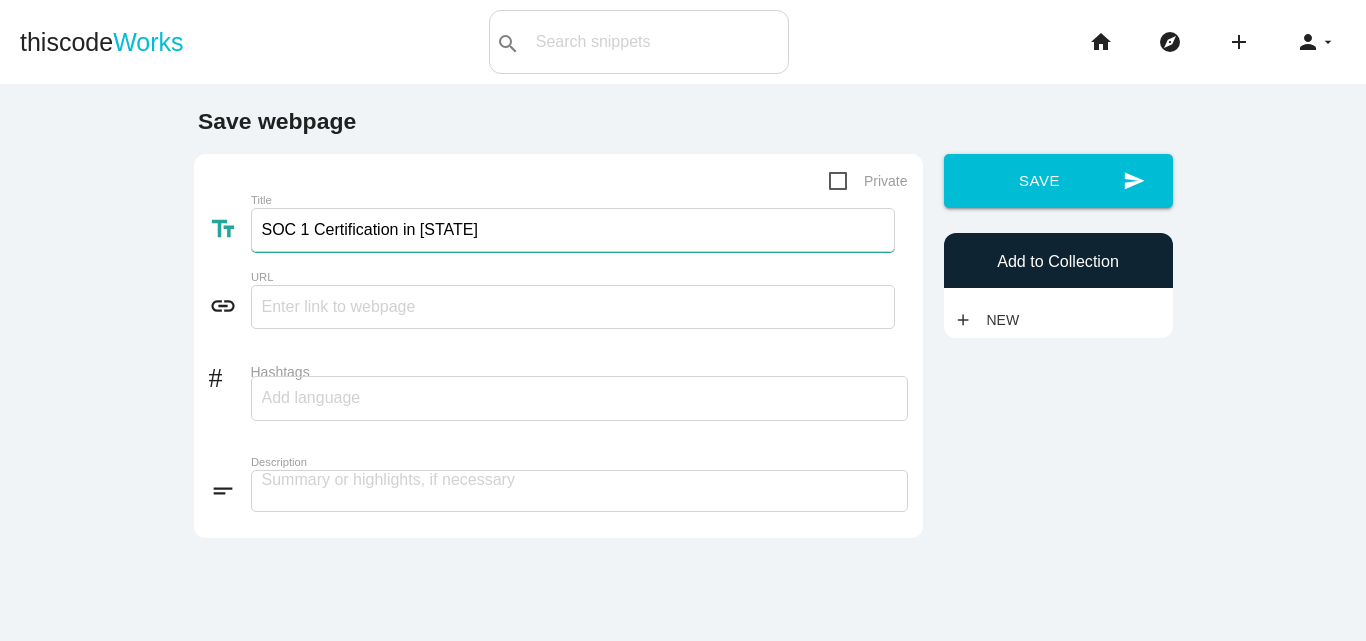 type on "SOC 1 Certification in Texas" 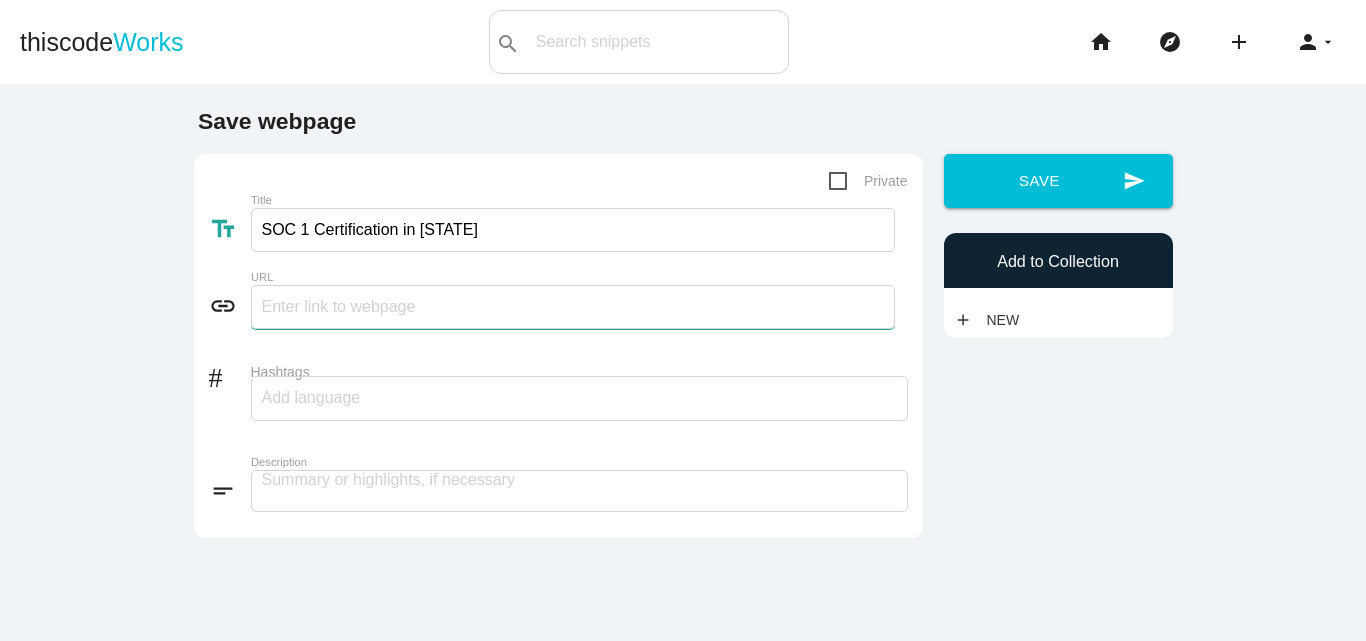 click at bounding box center (573, 307) 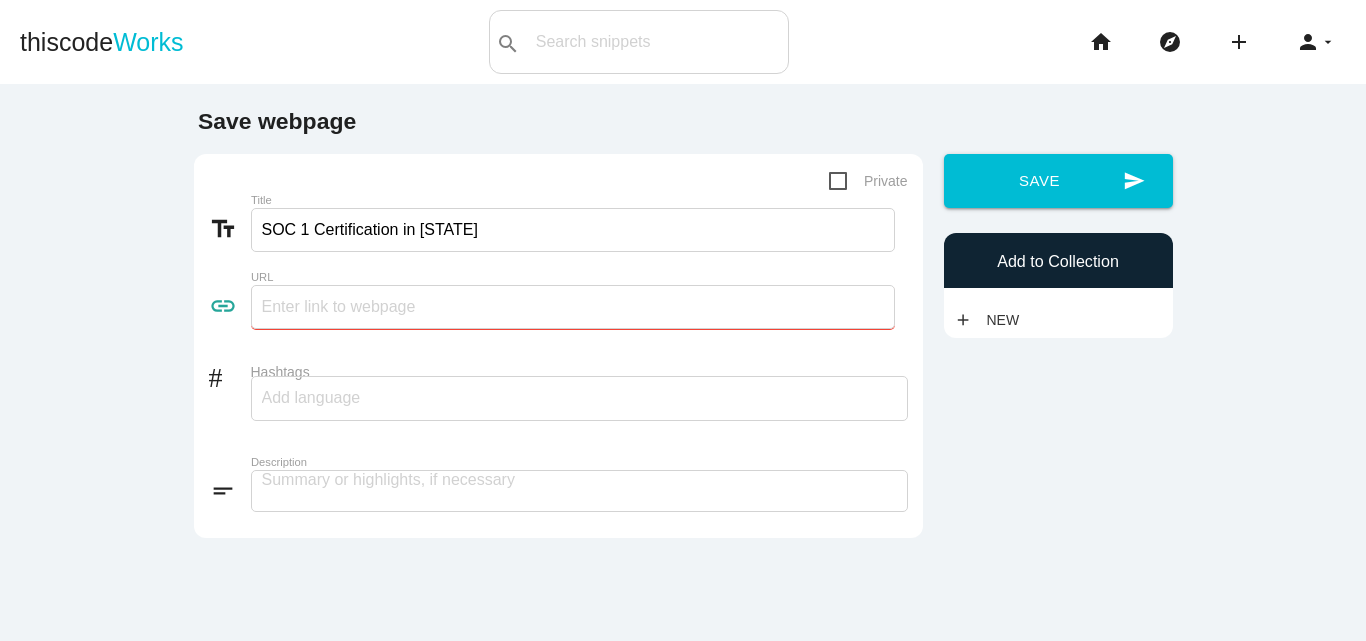paste on "https://www.b2bcert.com/soc-1-certification-in-texas/" 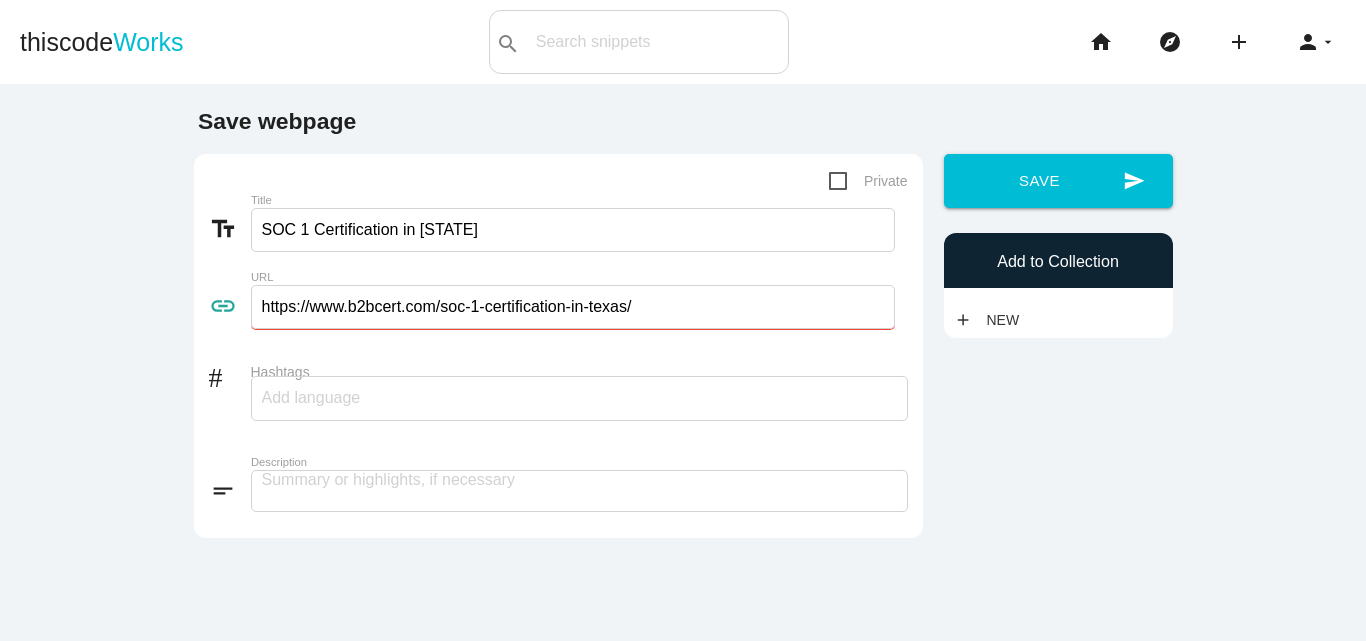 type on "https://www.b2bcert.com/soc-1-certification-in-texas/" 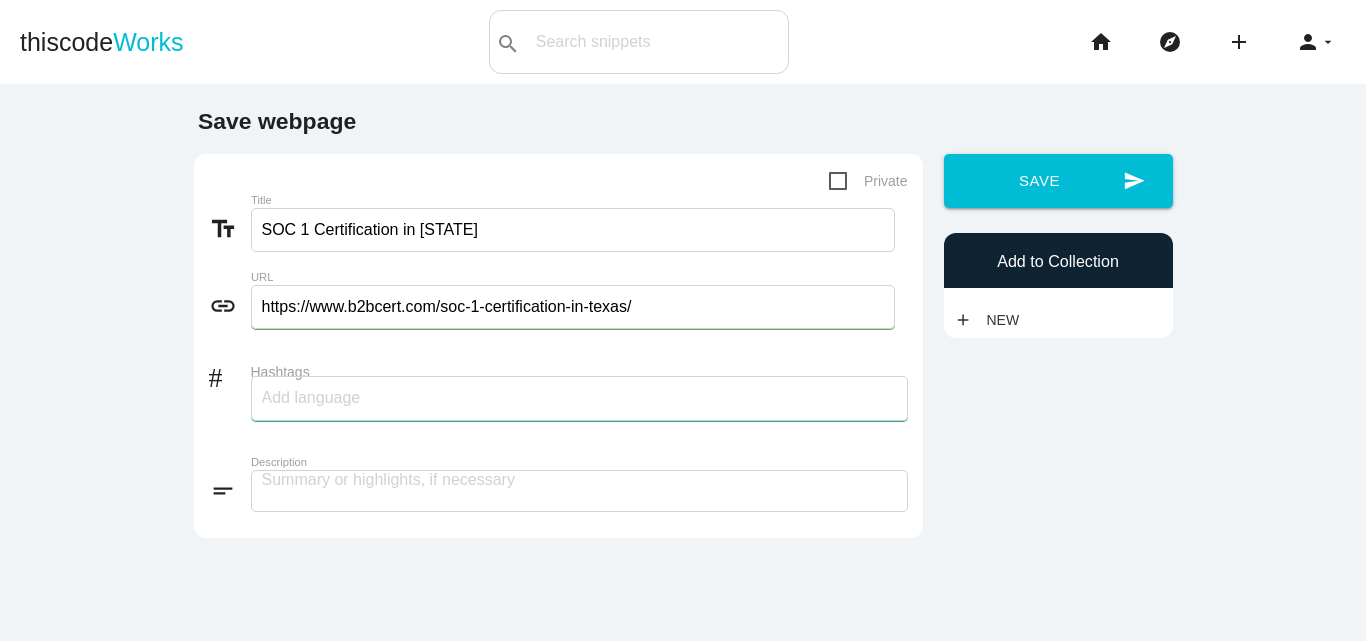 paste on "SOC 1 Consultants in Texas" 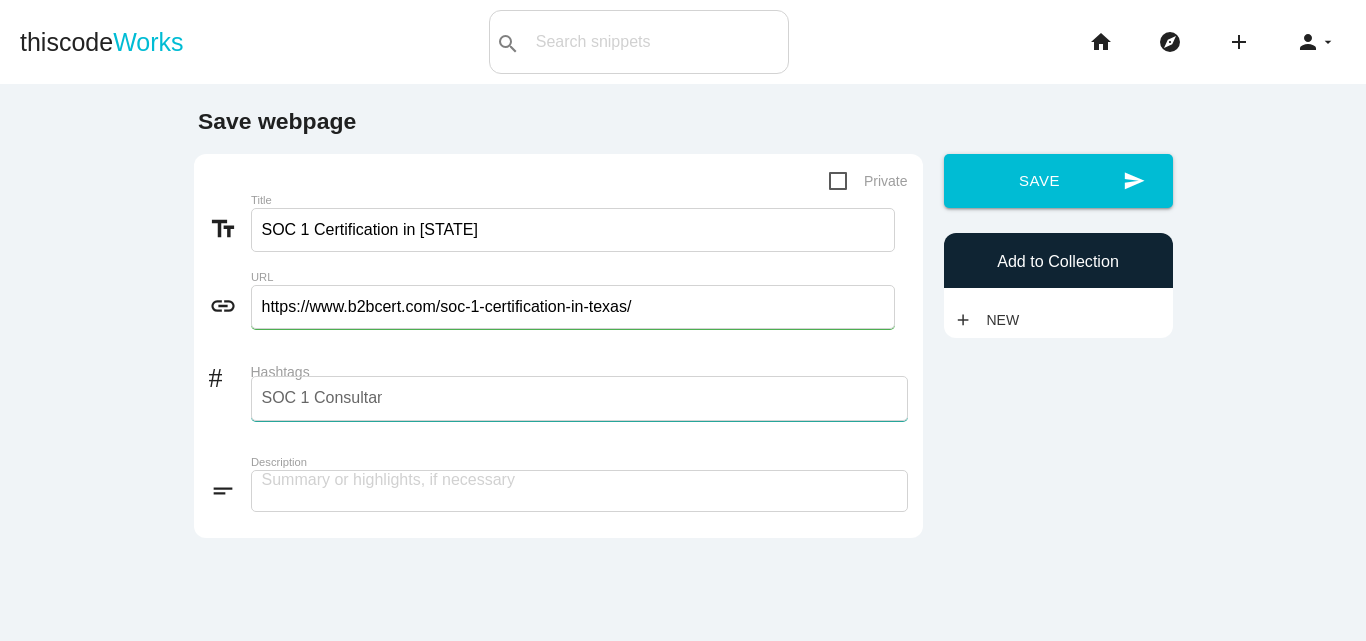 scroll, scrollTop: 0, scrollLeft: 69, axis: horizontal 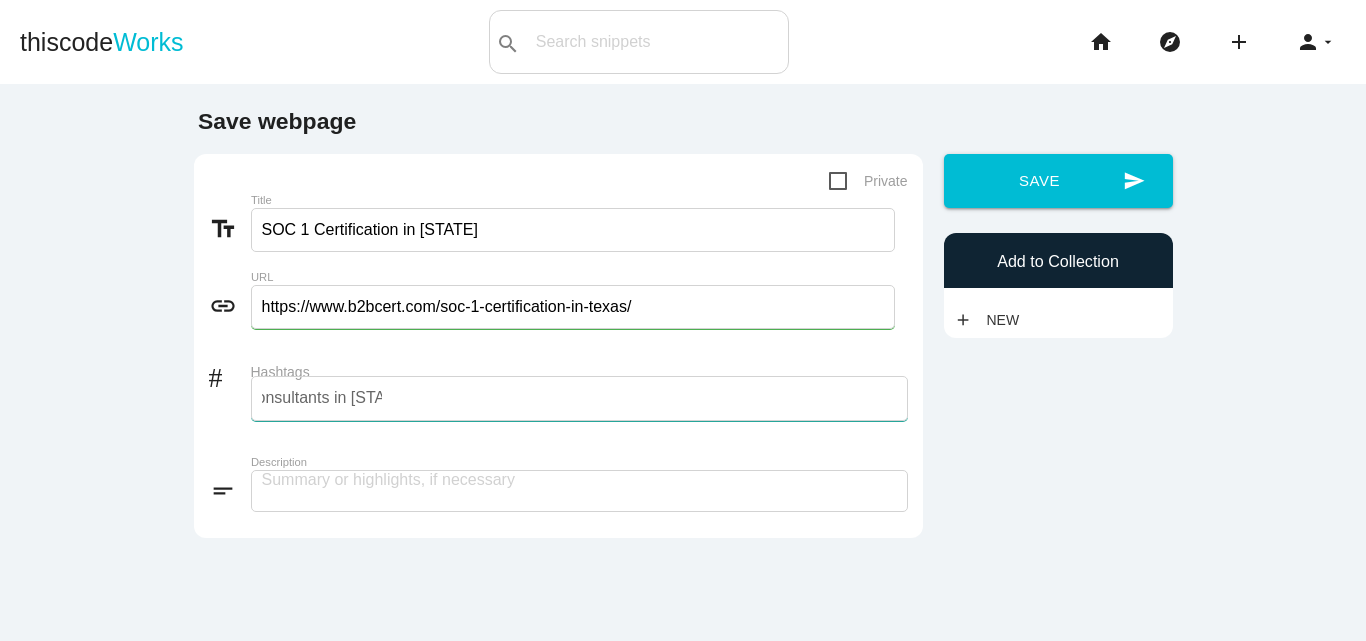 type on "SOC 1 Consultants in Texas," 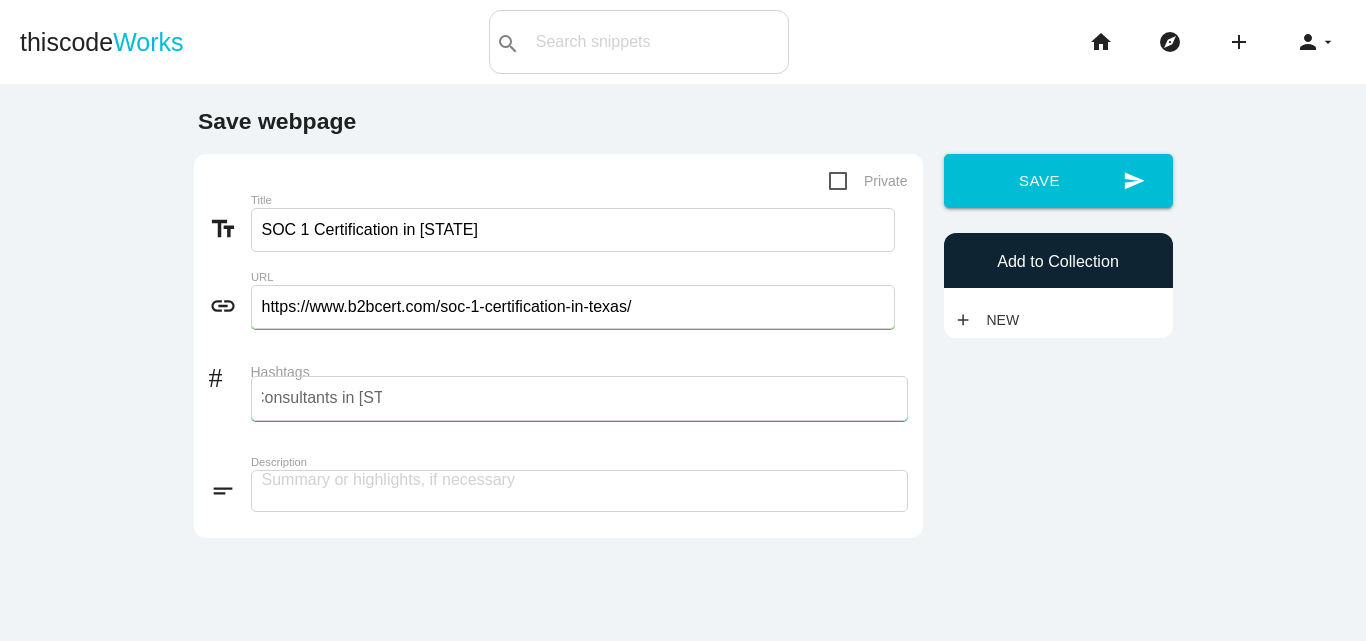 type 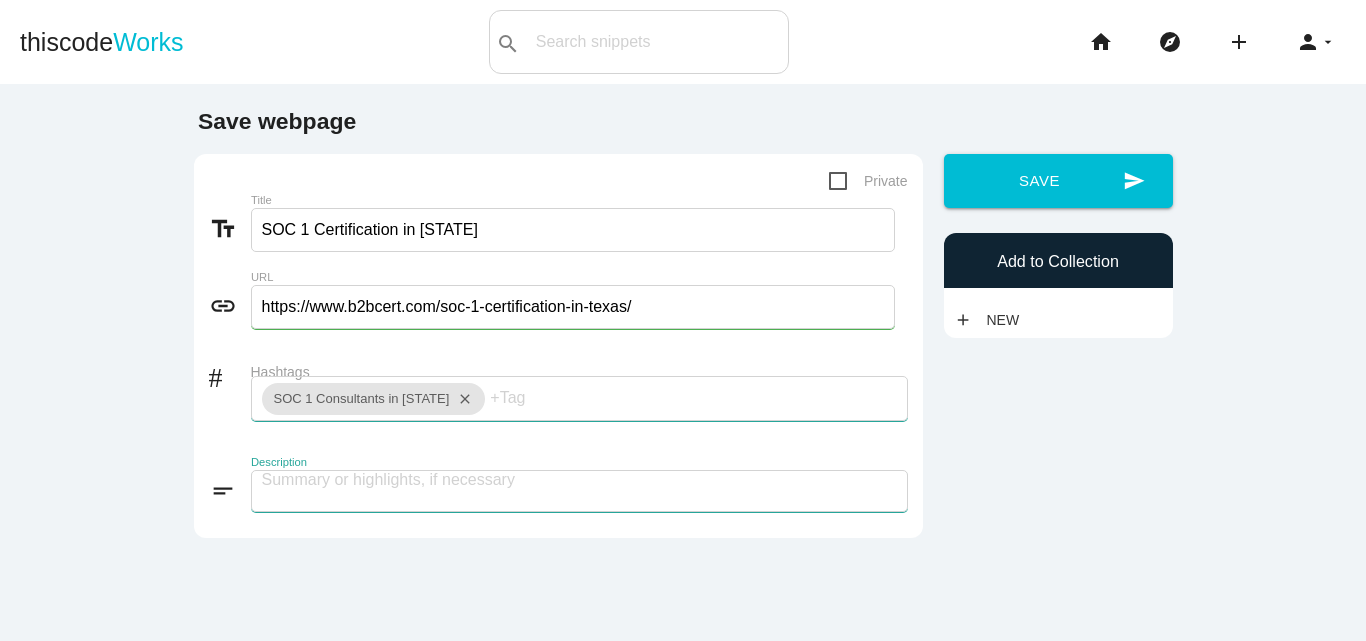 click at bounding box center (579, 491) 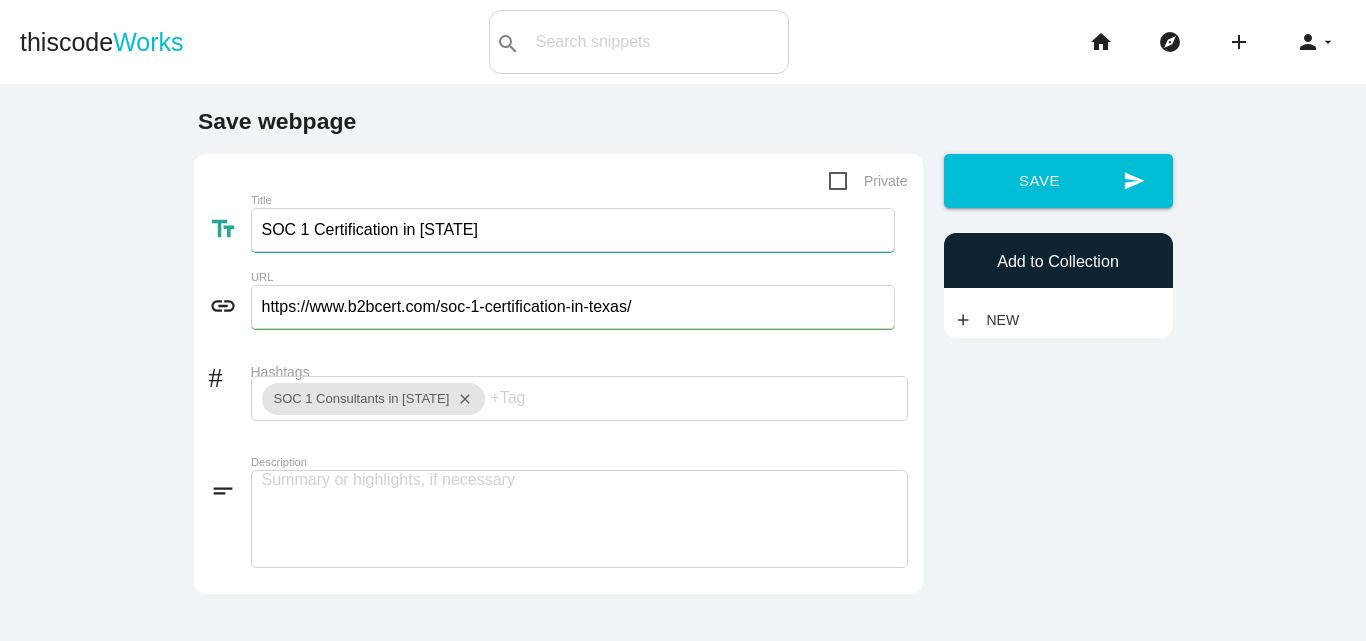 click on "SOC 1 Certification in [STATE]" at bounding box center (573, 230) 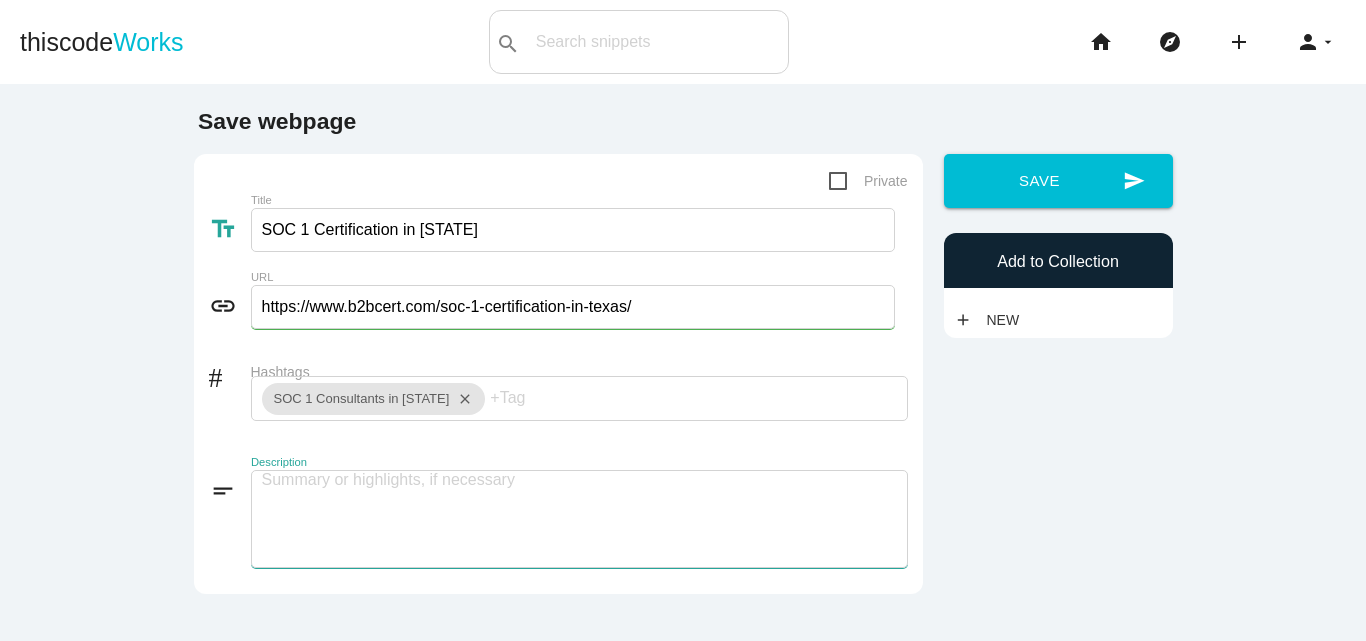click at bounding box center [579, 519] 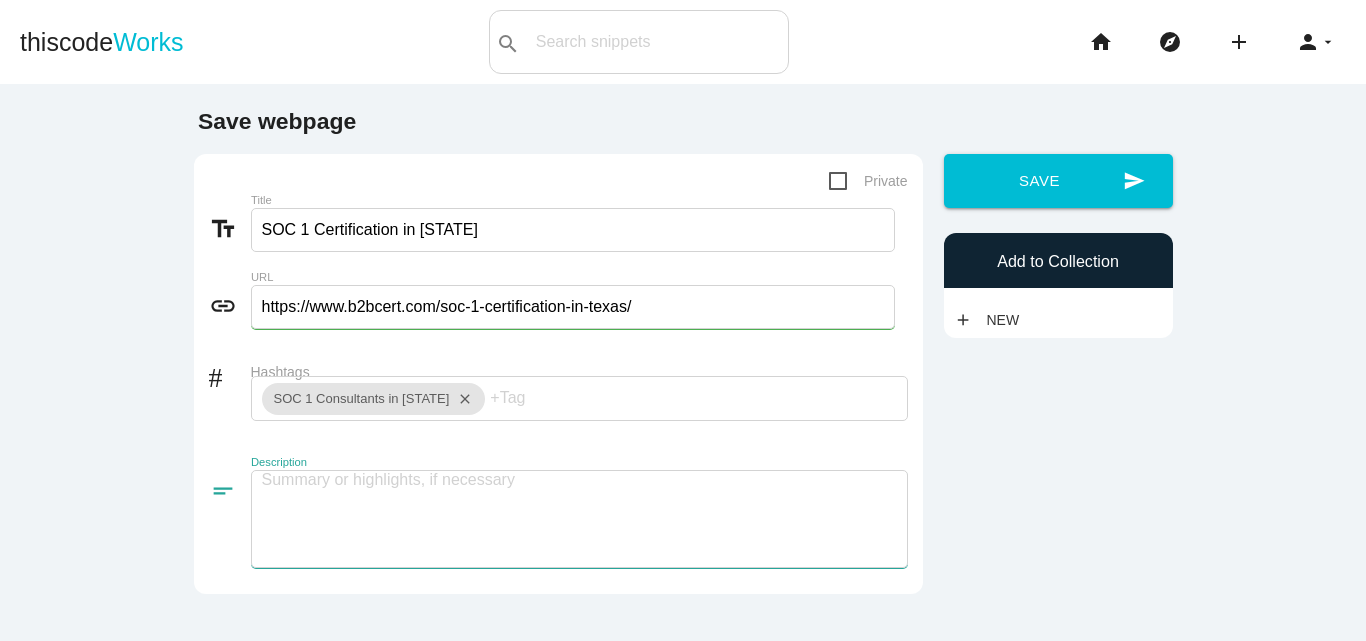 paste on "B2Bcert provides comprehensive SOC 1 Certification services in [STATE], tailored for organizations that handle financial data or perform outsourced services impacting clients’ financial reporting. SOC 1 (System and Organization Controls) is essential for service providers who want to demonstrate strong internal controls over financial processes." 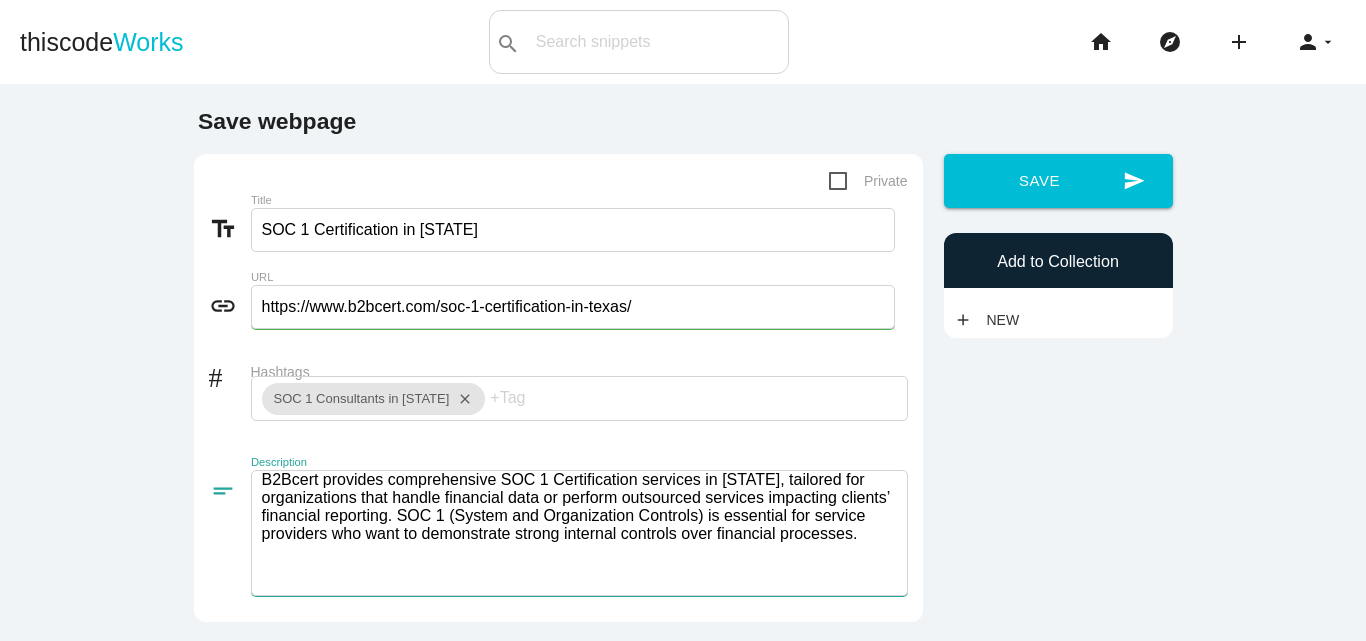 scroll, scrollTop: 2, scrollLeft: 0, axis: vertical 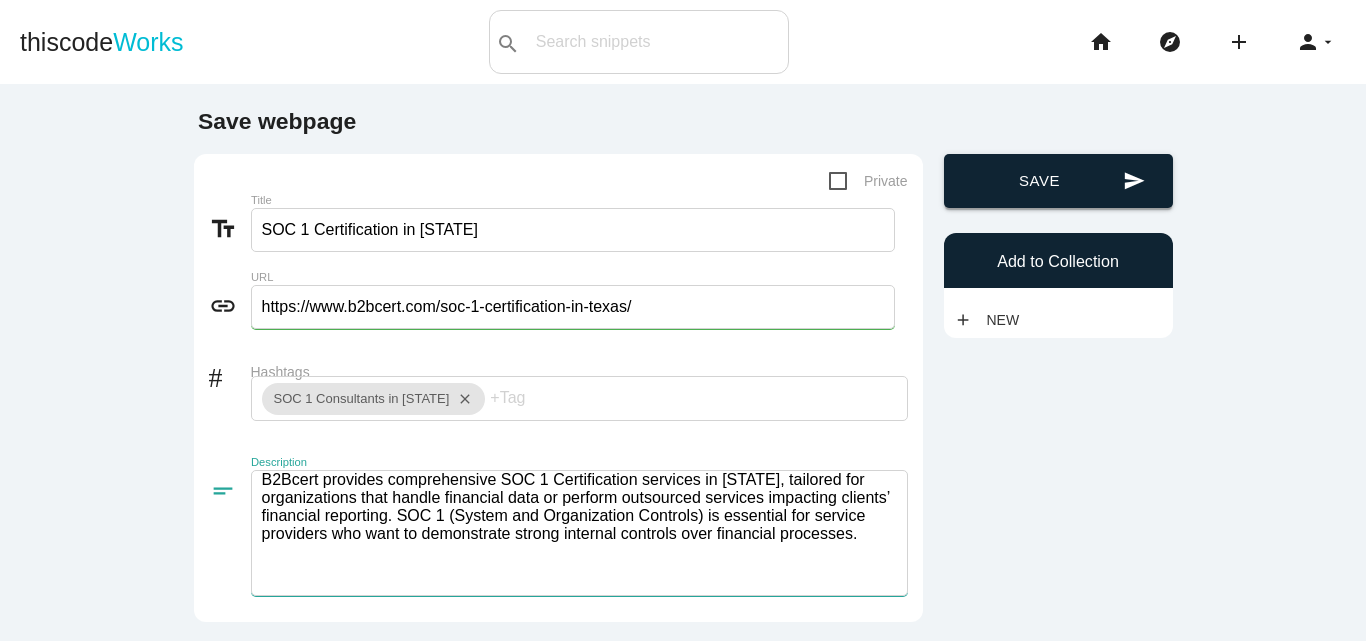 type on "B2Bcert provides comprehensive SOC 1 Certification services in [STATE], tailored for organizations that handle financial data or perform outsourced services impacting clients’ financial reporting. SOC 1 (System and Organization Controls) is essential for service providers who want to demonstrate strong internal controls over financial processes." 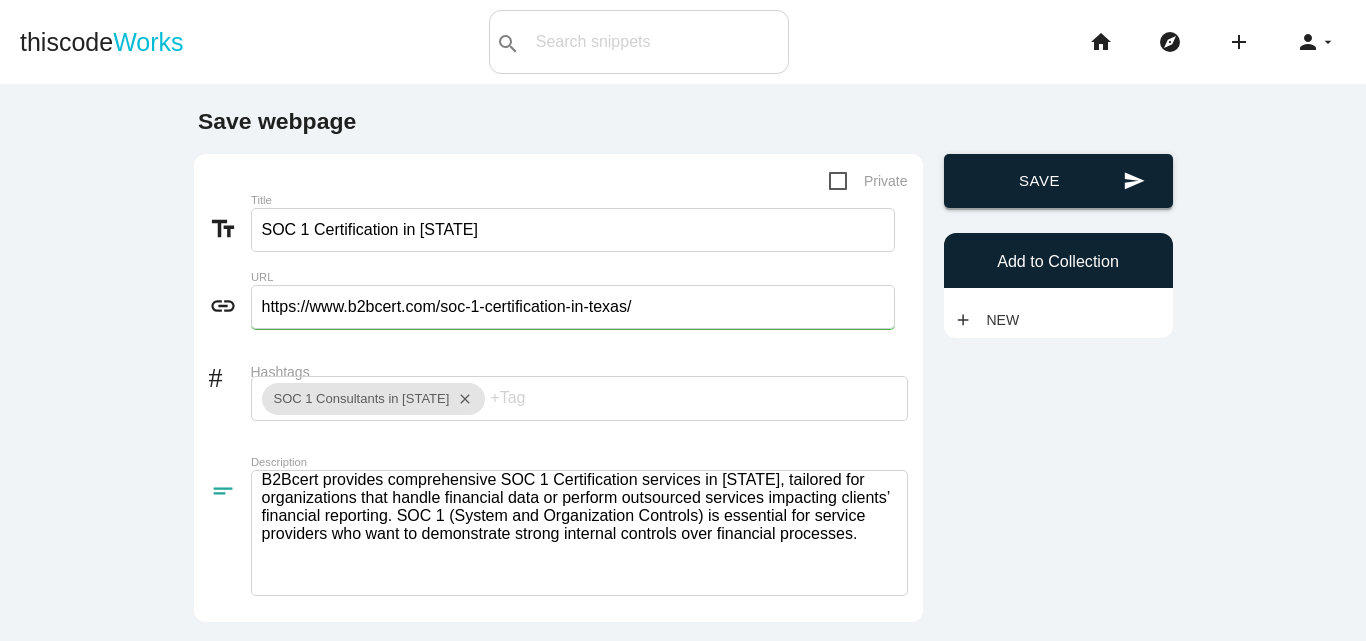 click on "send Save" at bounding box center [1058, 181] 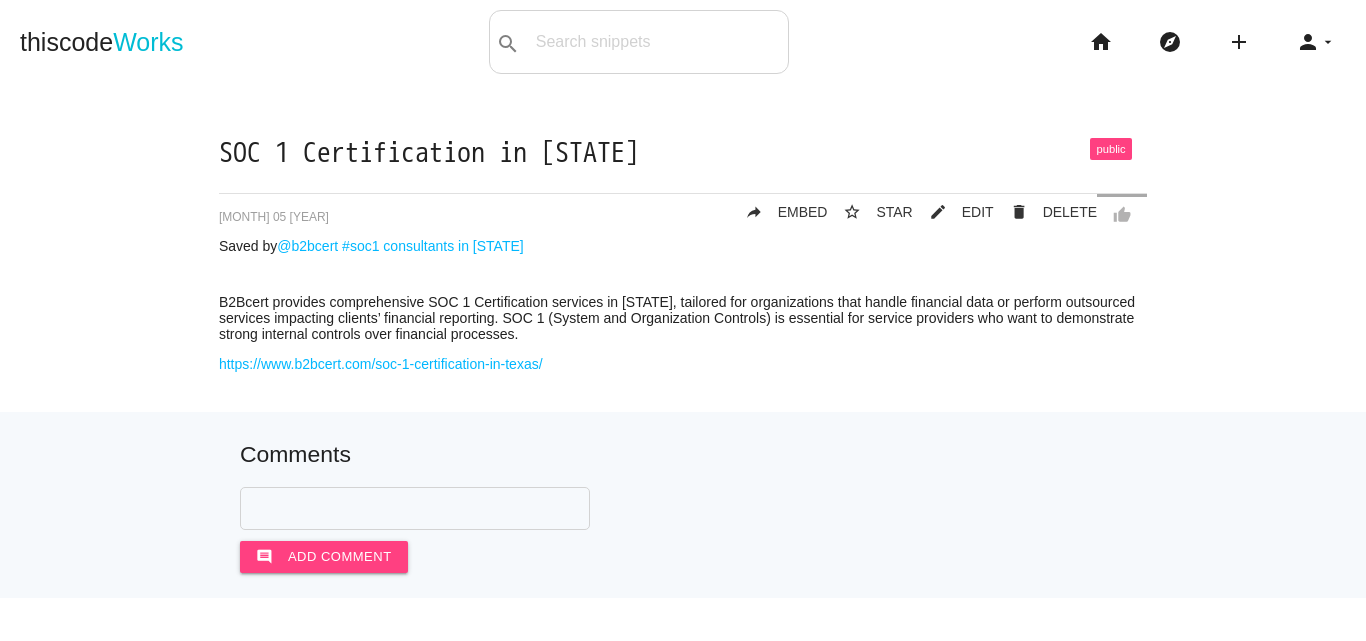 scroll, scrollTop: 0, scrollLeft: 0, axis: both 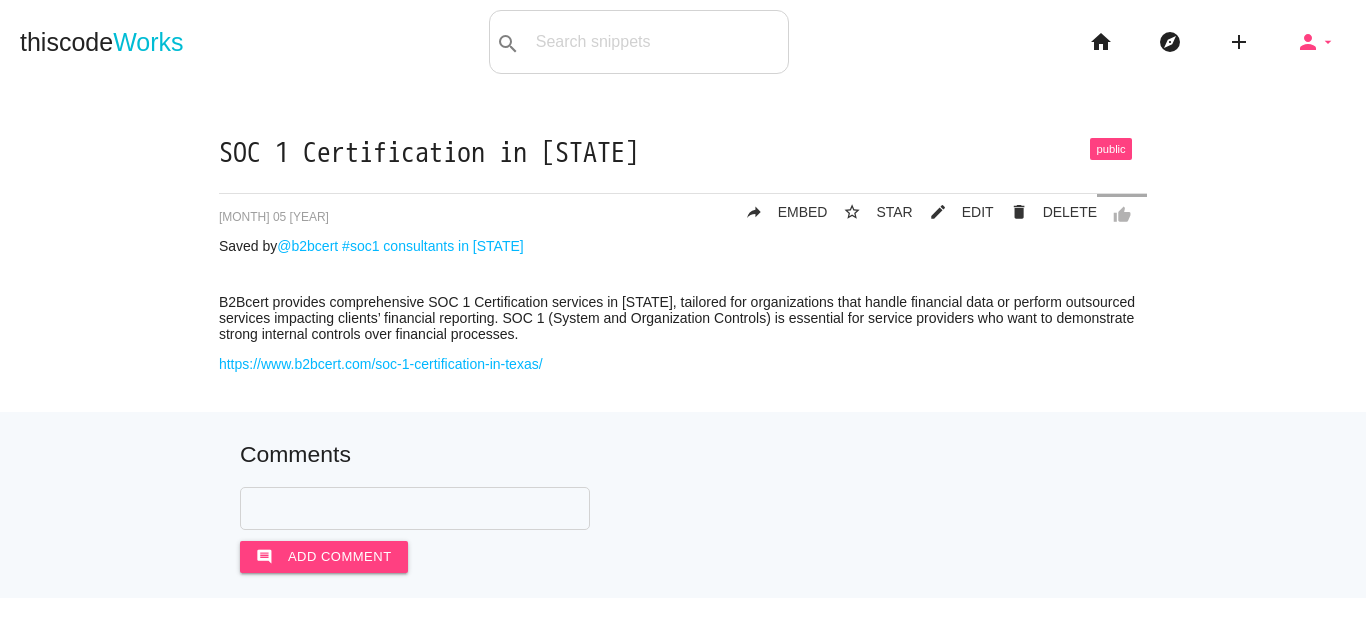 click on "person" at bounding box center [1308, 42] 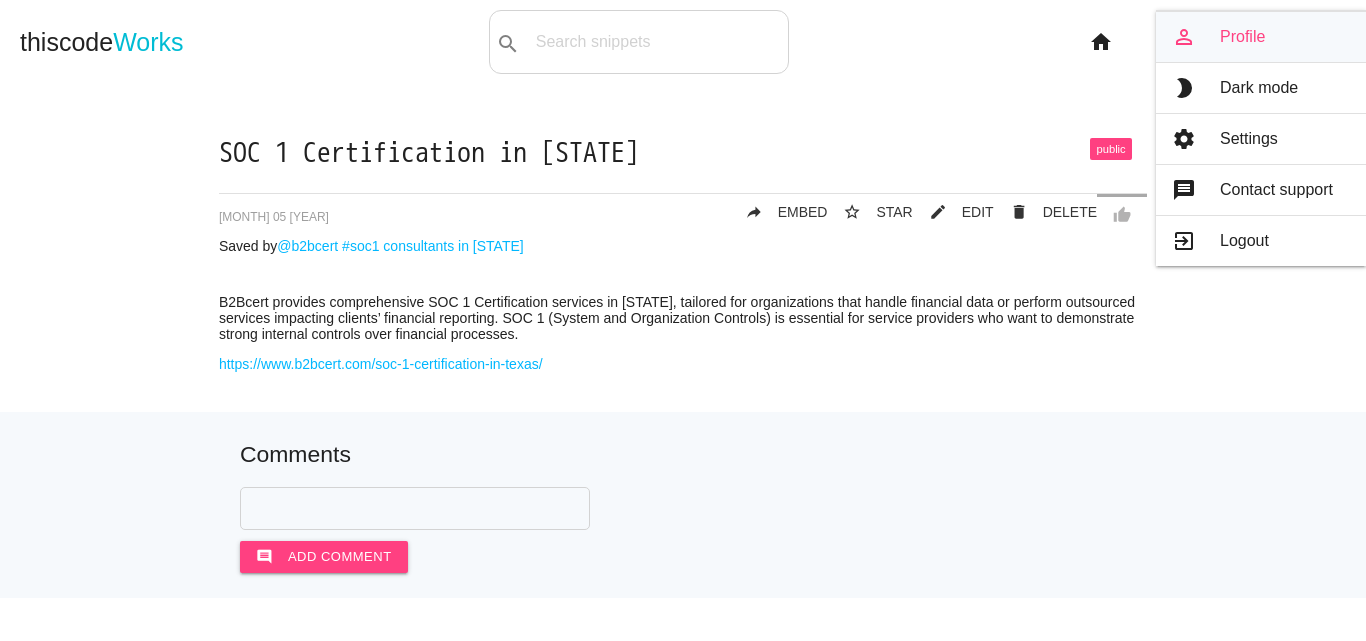 click on "person_outline Profile" at bounding box center (1261, 37) 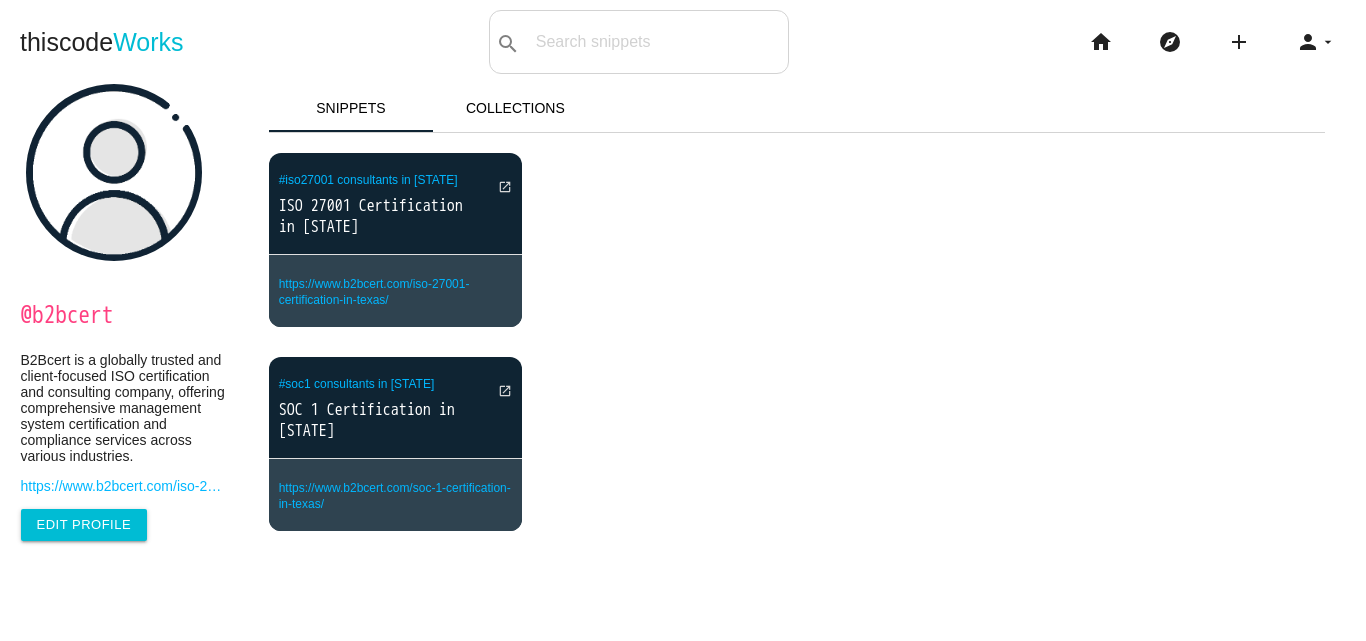 scroll, scrollTop: 0, scrollLeft: 0, axis: both 